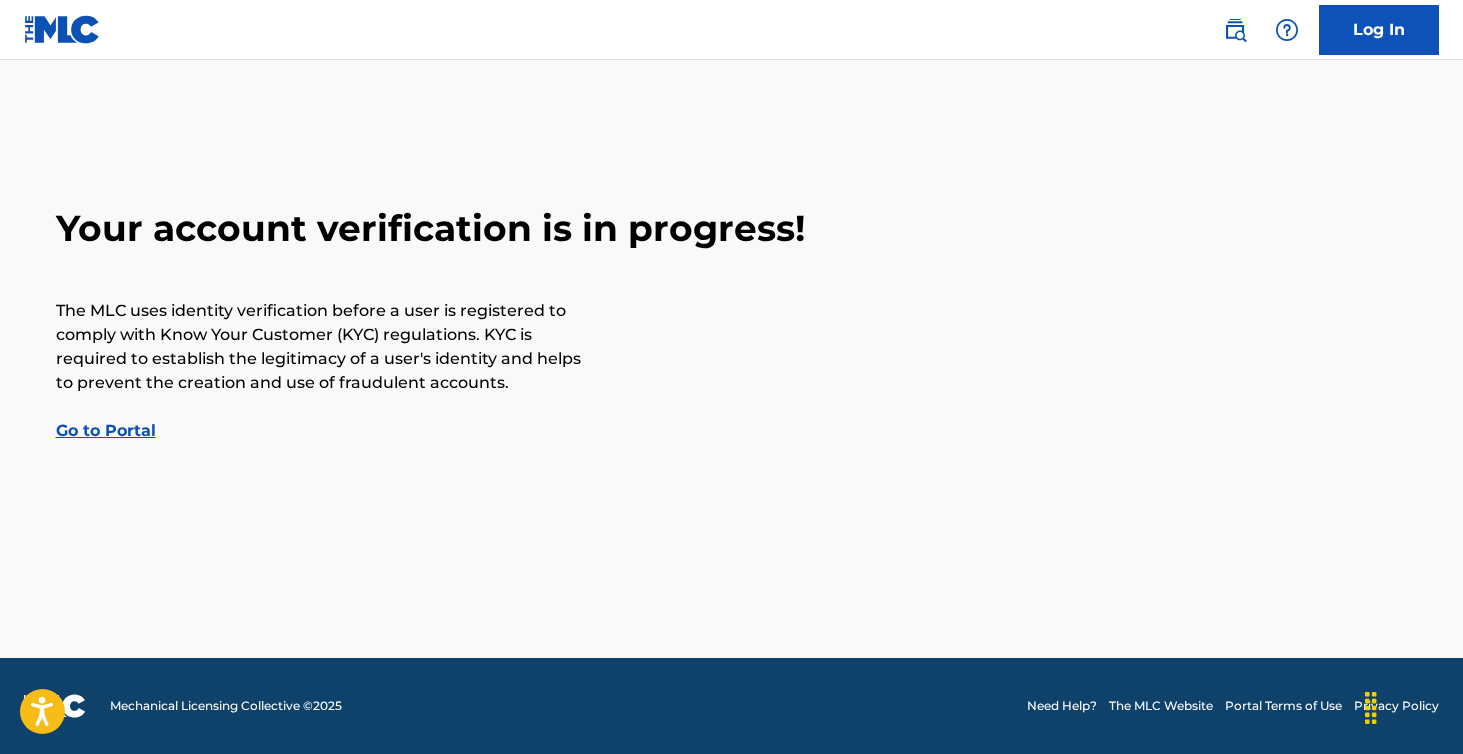 scroll, scrollTop: 0, scrollLeft: 0, axis: both 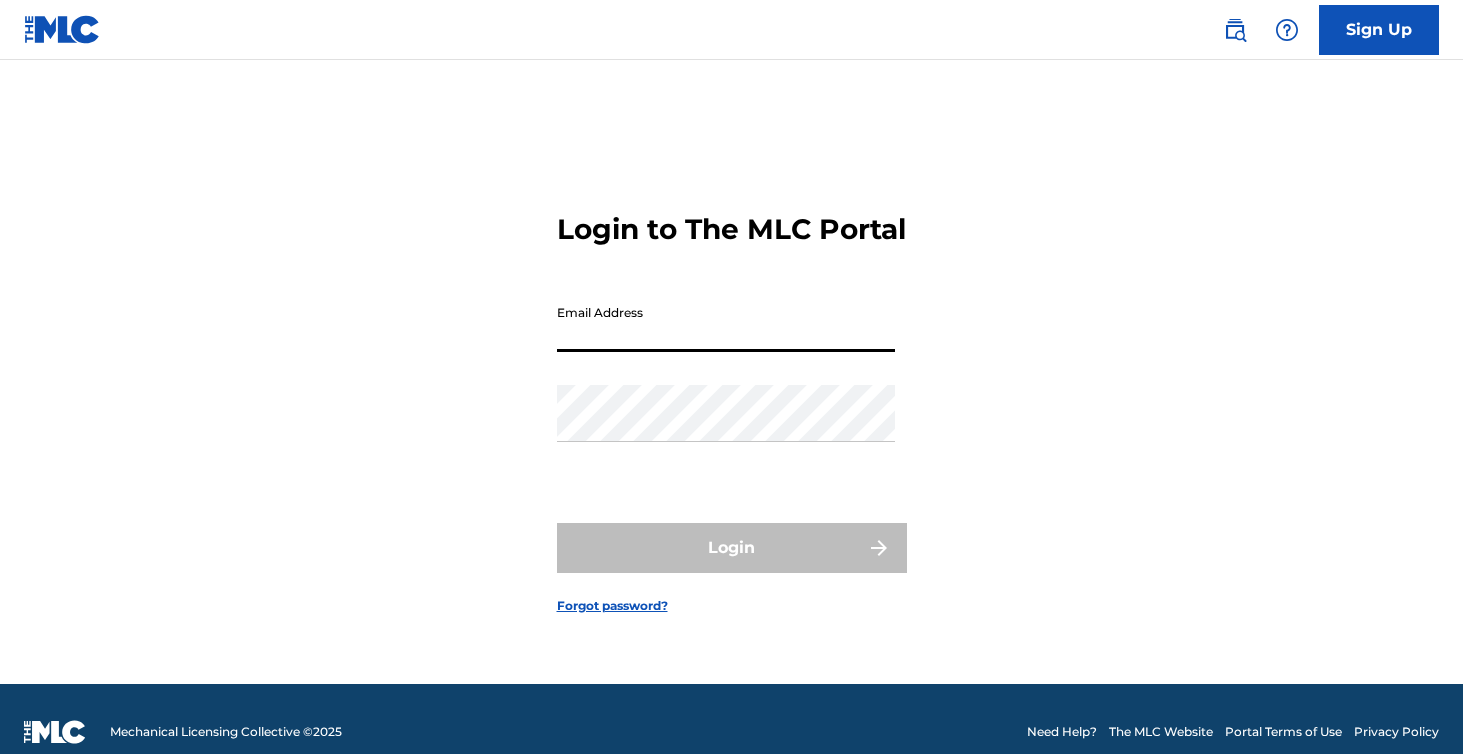 type on "gciisounds@icloud.com" 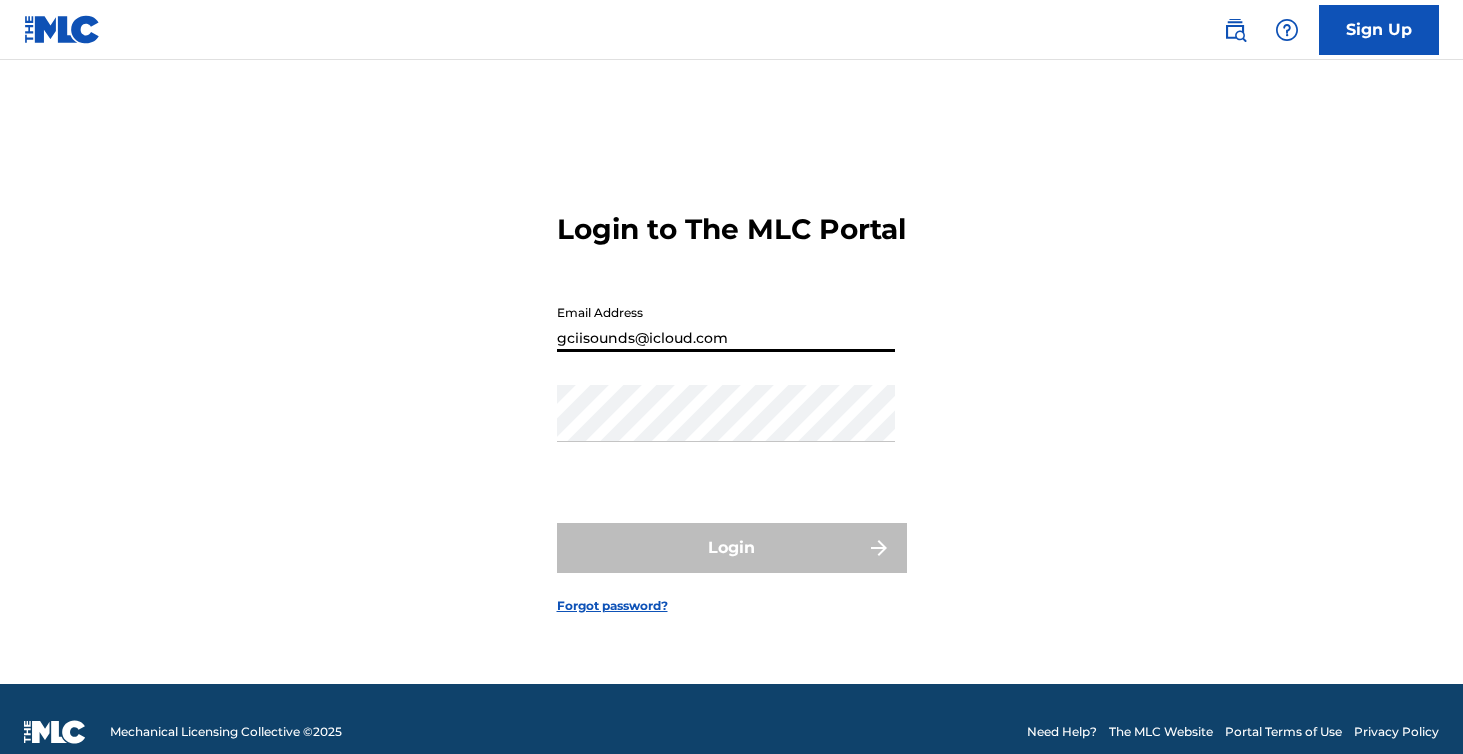 click on "Login" at bounding box center (732, 548) 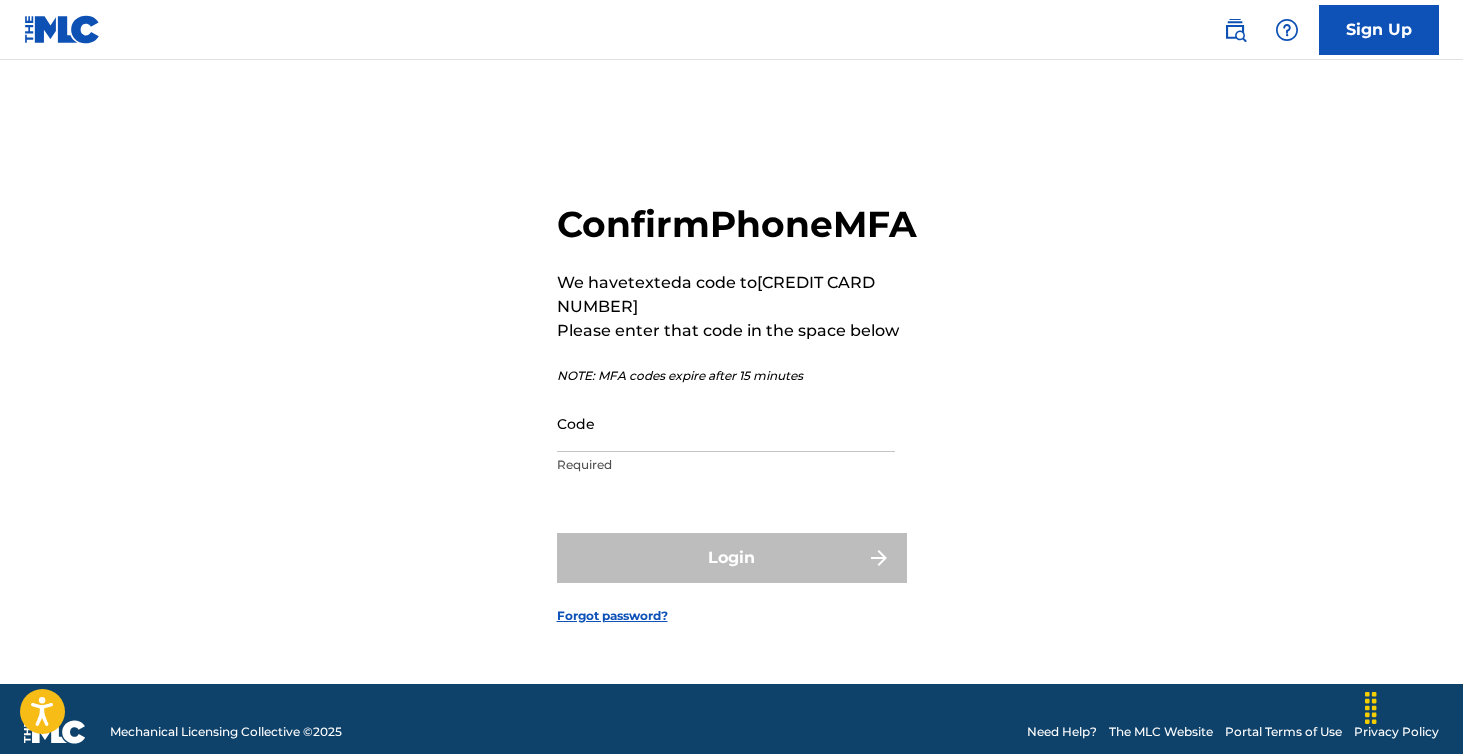 click on "Code" at bounding box center (726, 423) 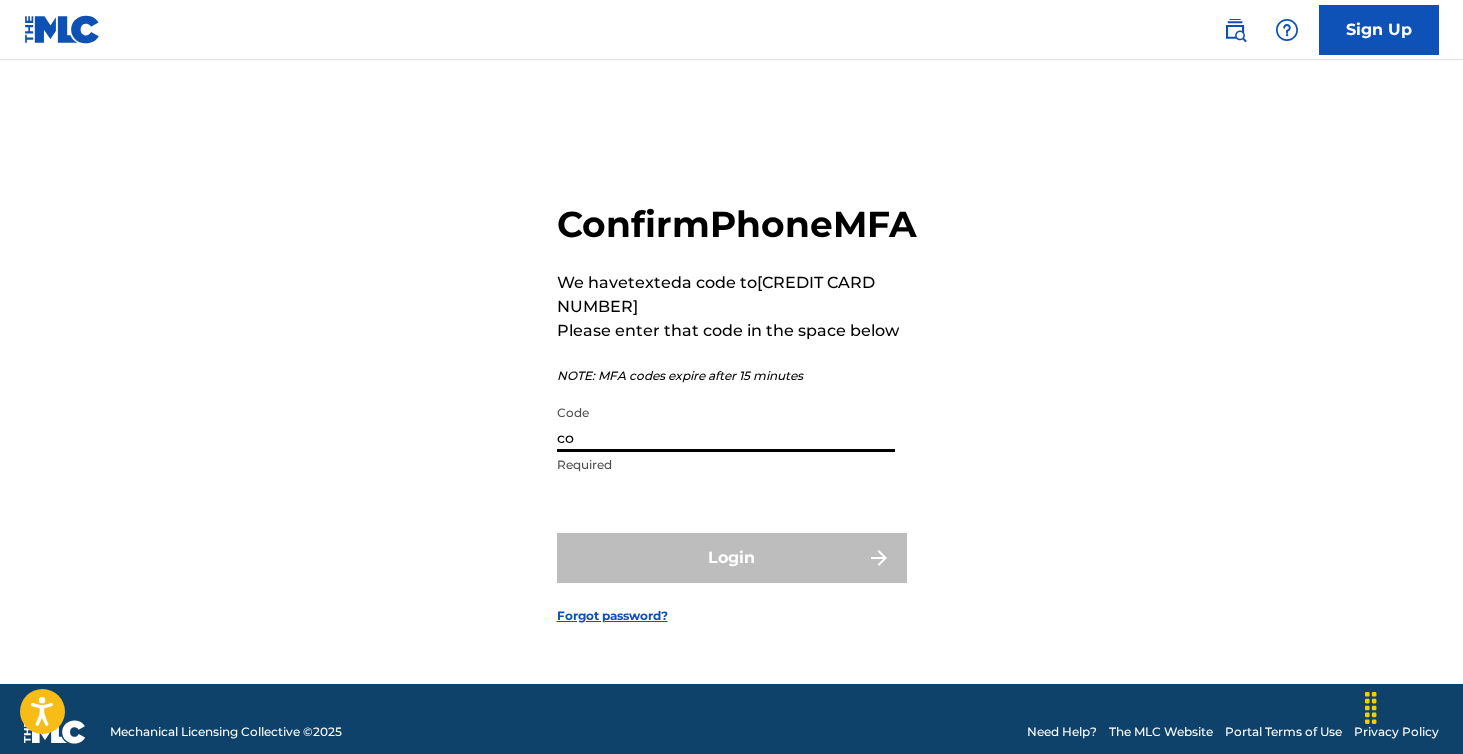 type on "c" 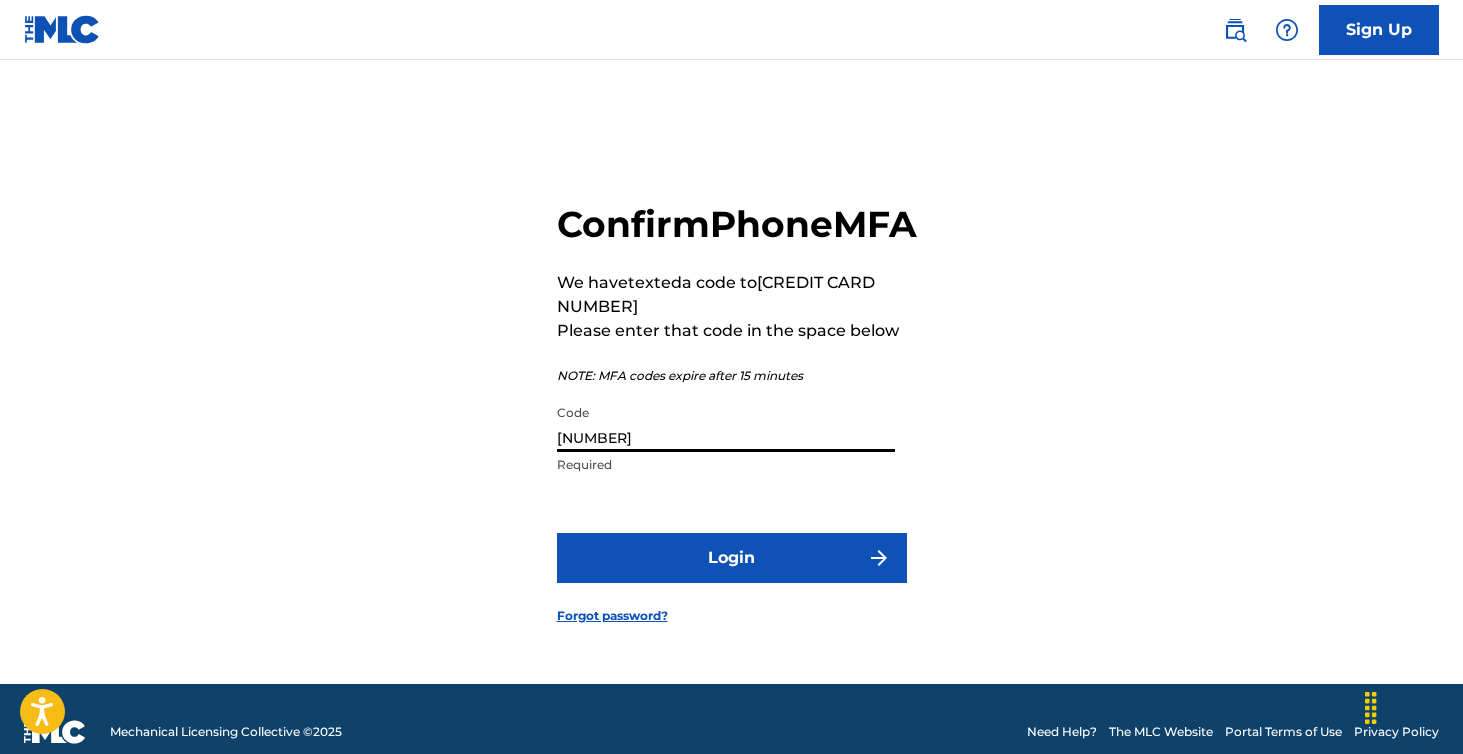 type on "[NUMBER]" 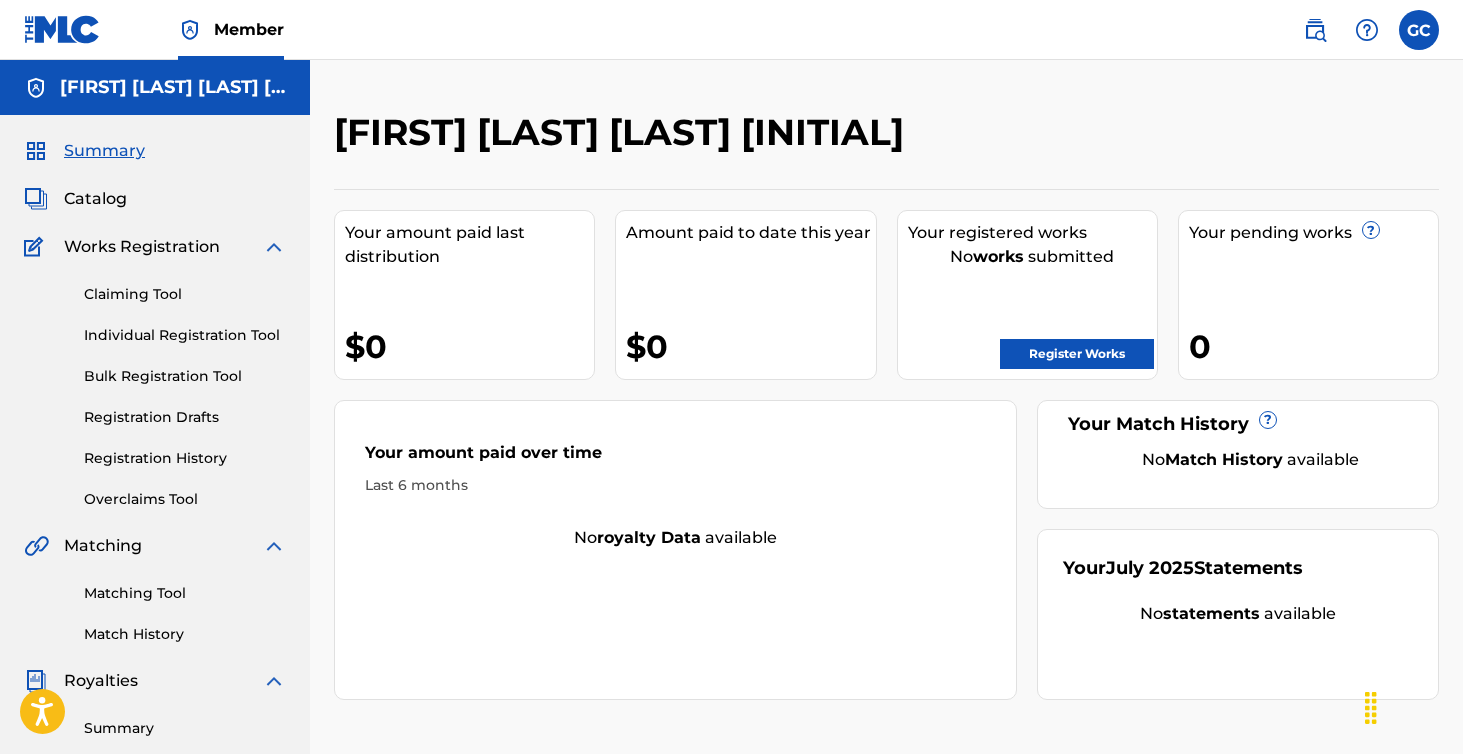 scroll, scrollTop: 0, scrollLeft: 0, axis: both 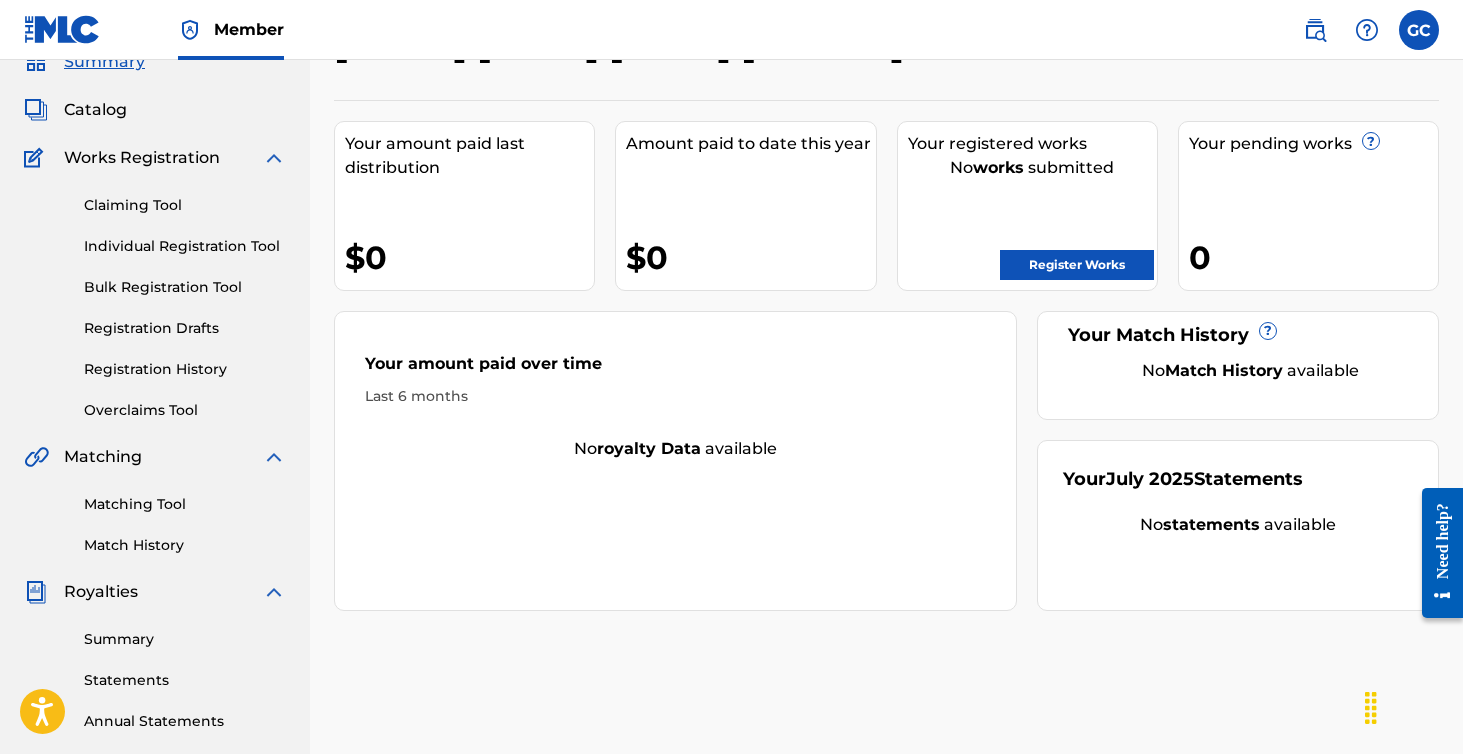 click on "Register Works" at bounding box center [1077, 265] 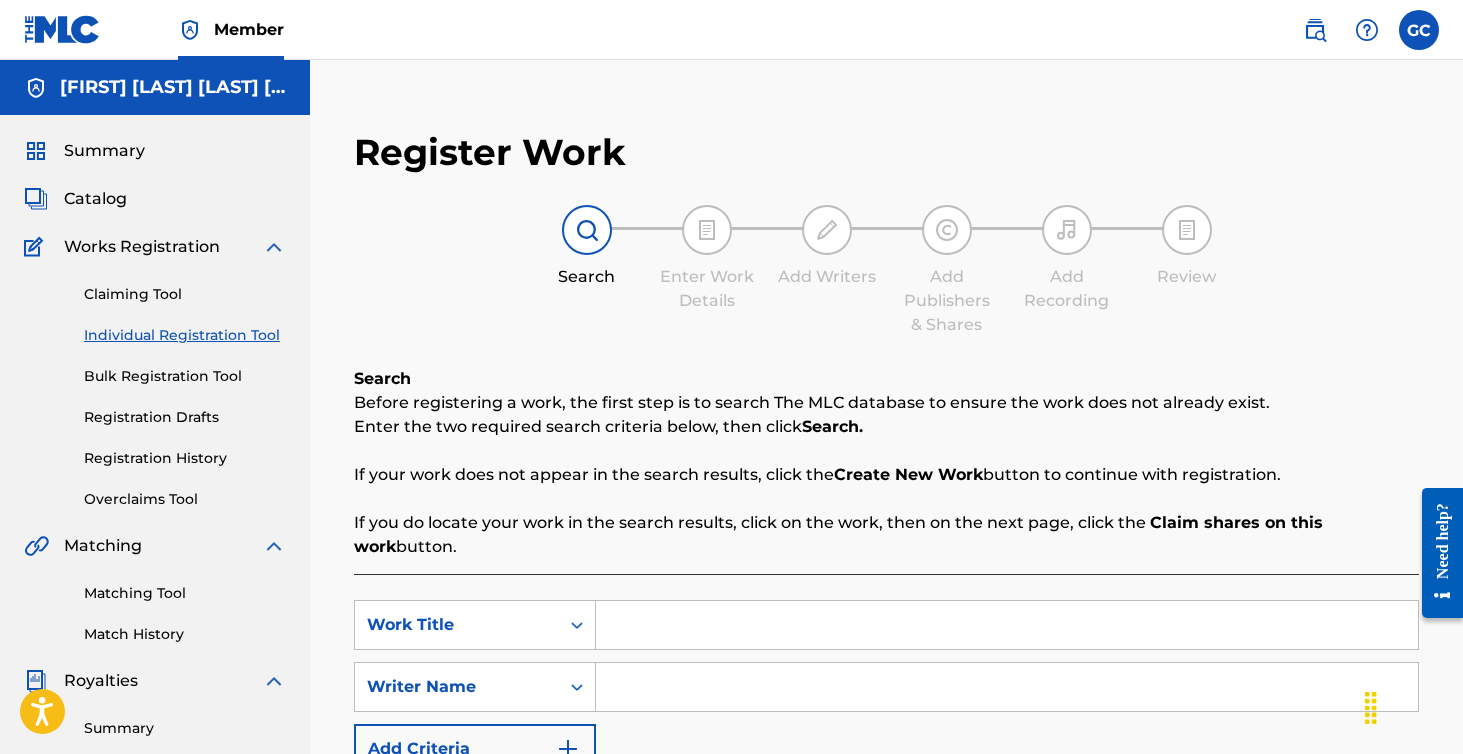 click at bounding box center (1007, 625) 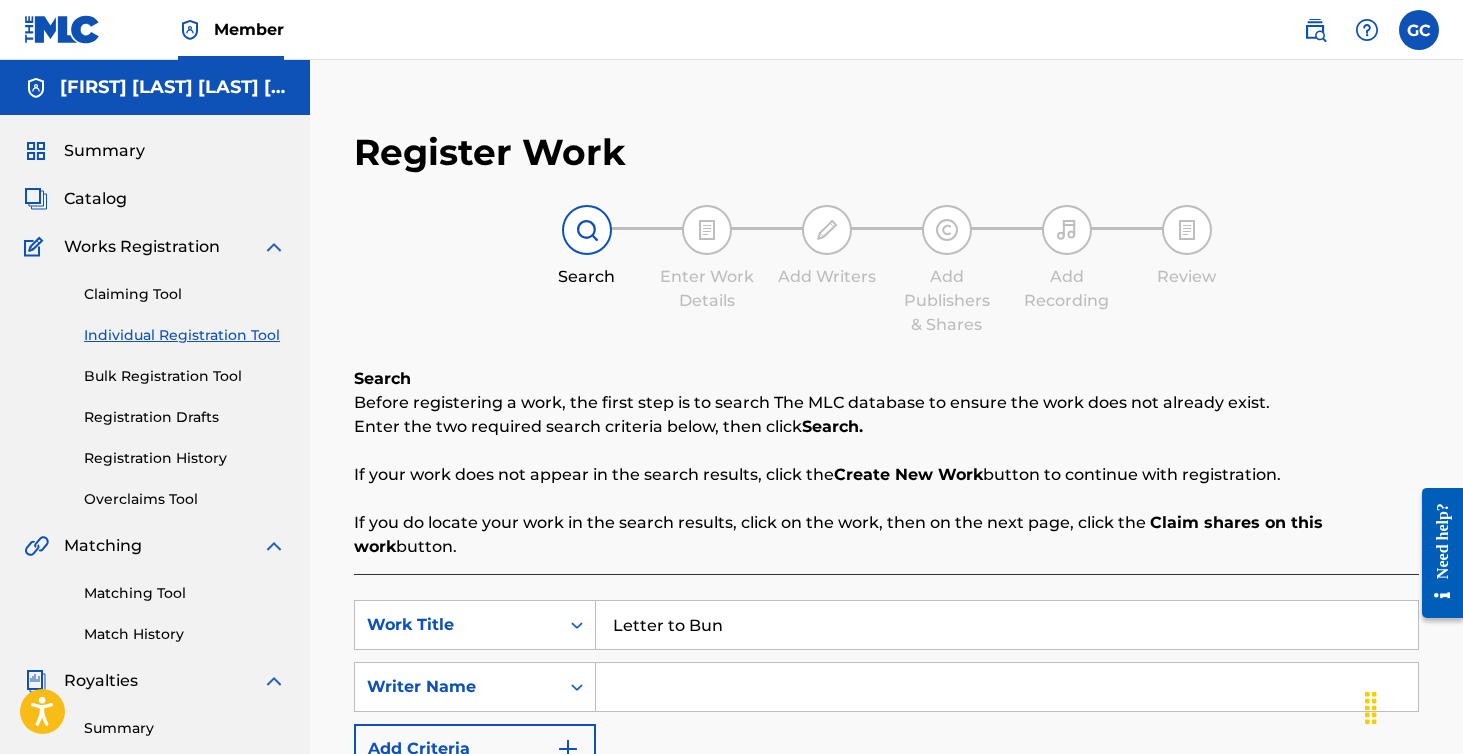 type on "Letter to Bun" 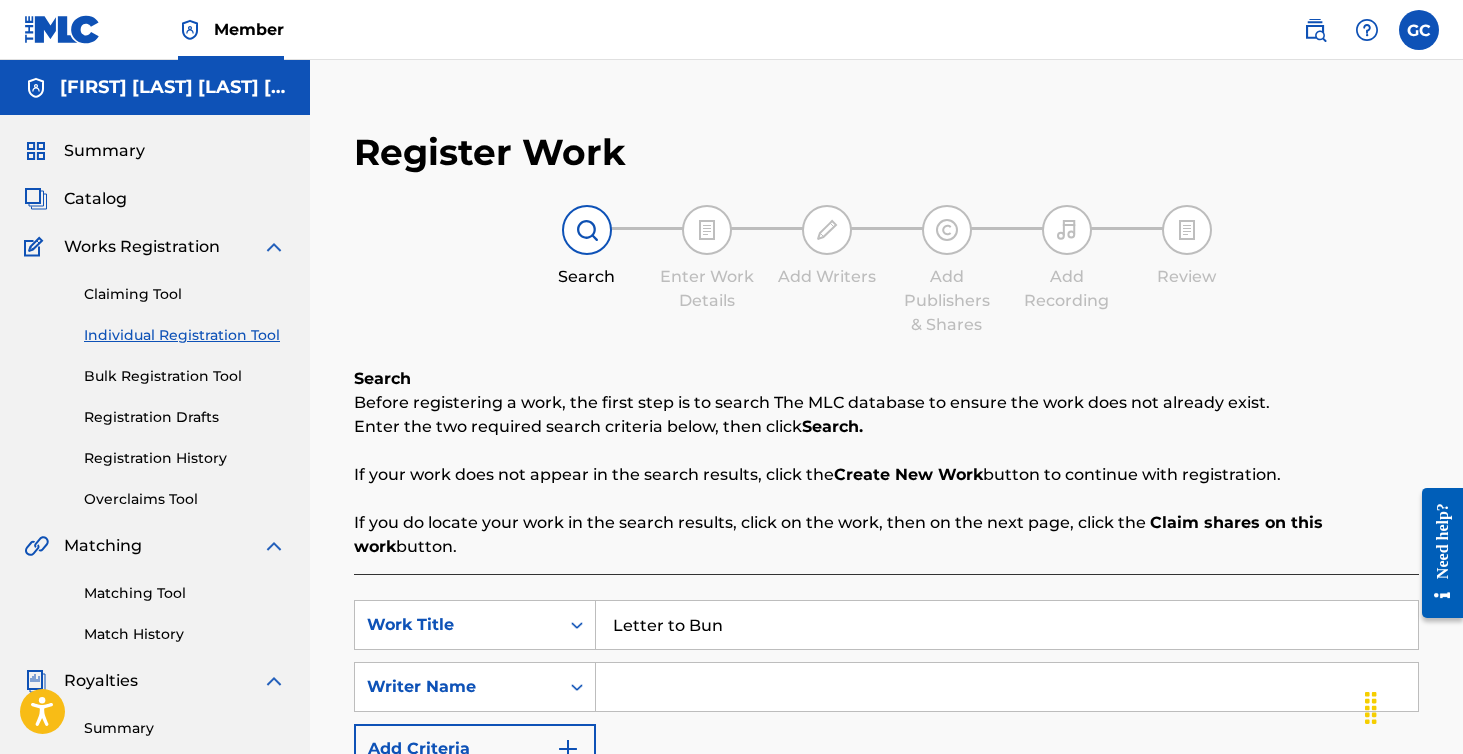 click at bounding box center (1007, 687) 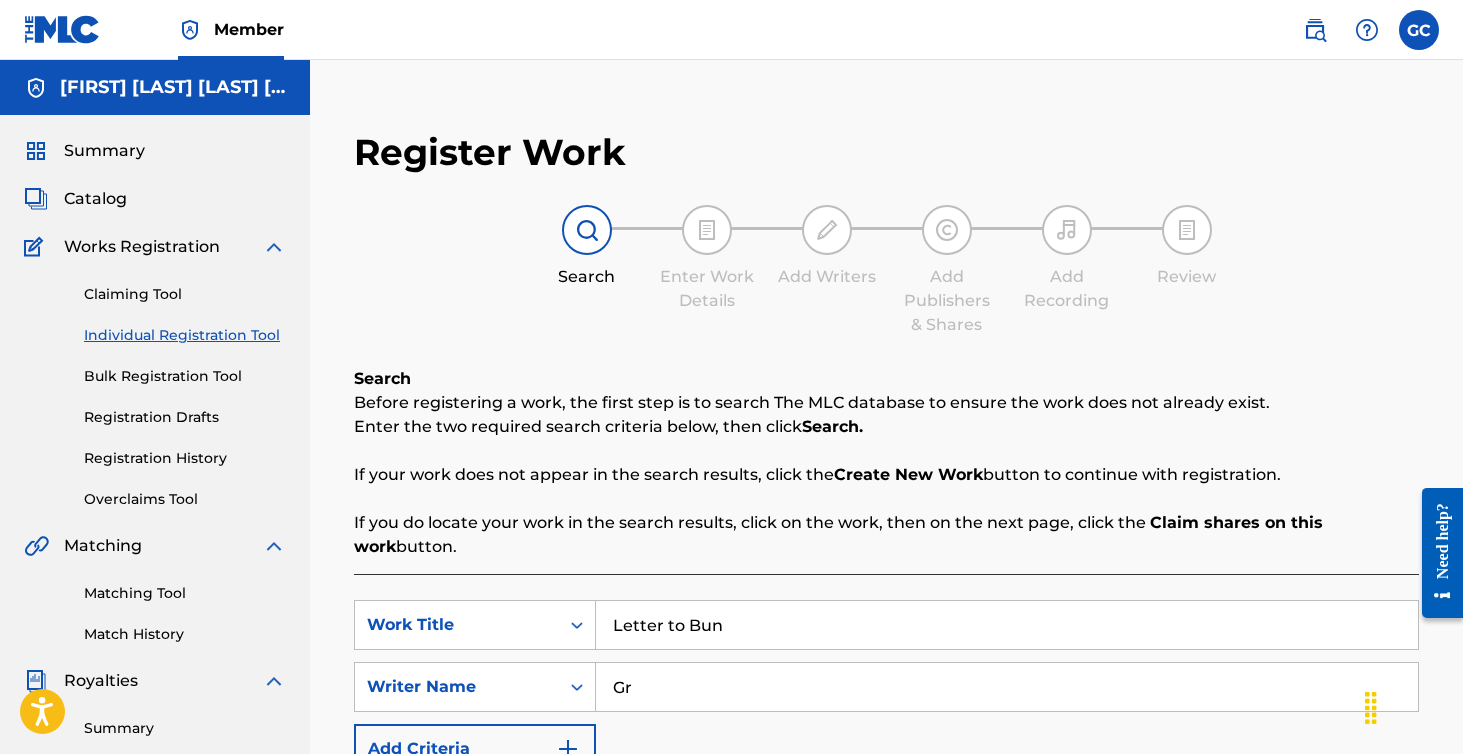 type on "G" 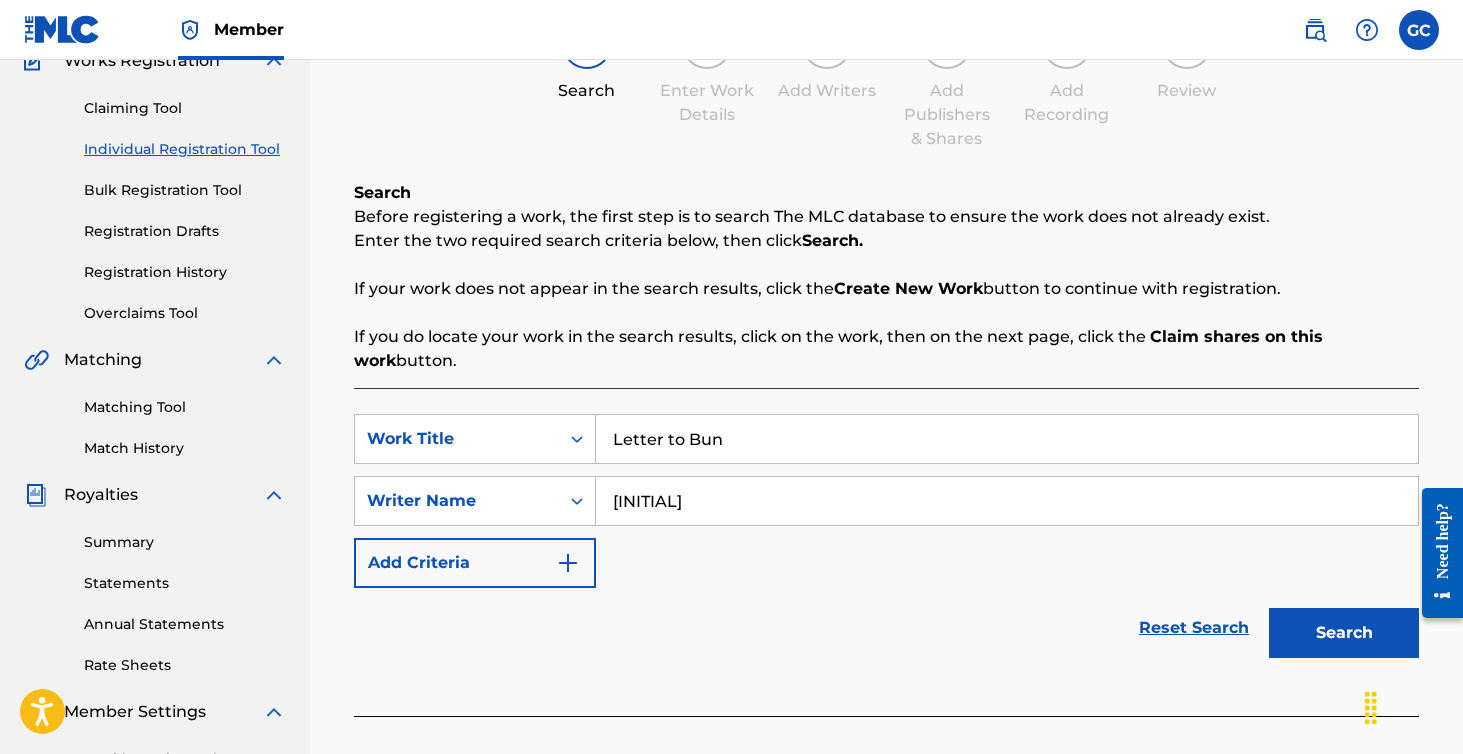 scroll, scrollTop: 213, scrollLeft: 0, axis: vertical 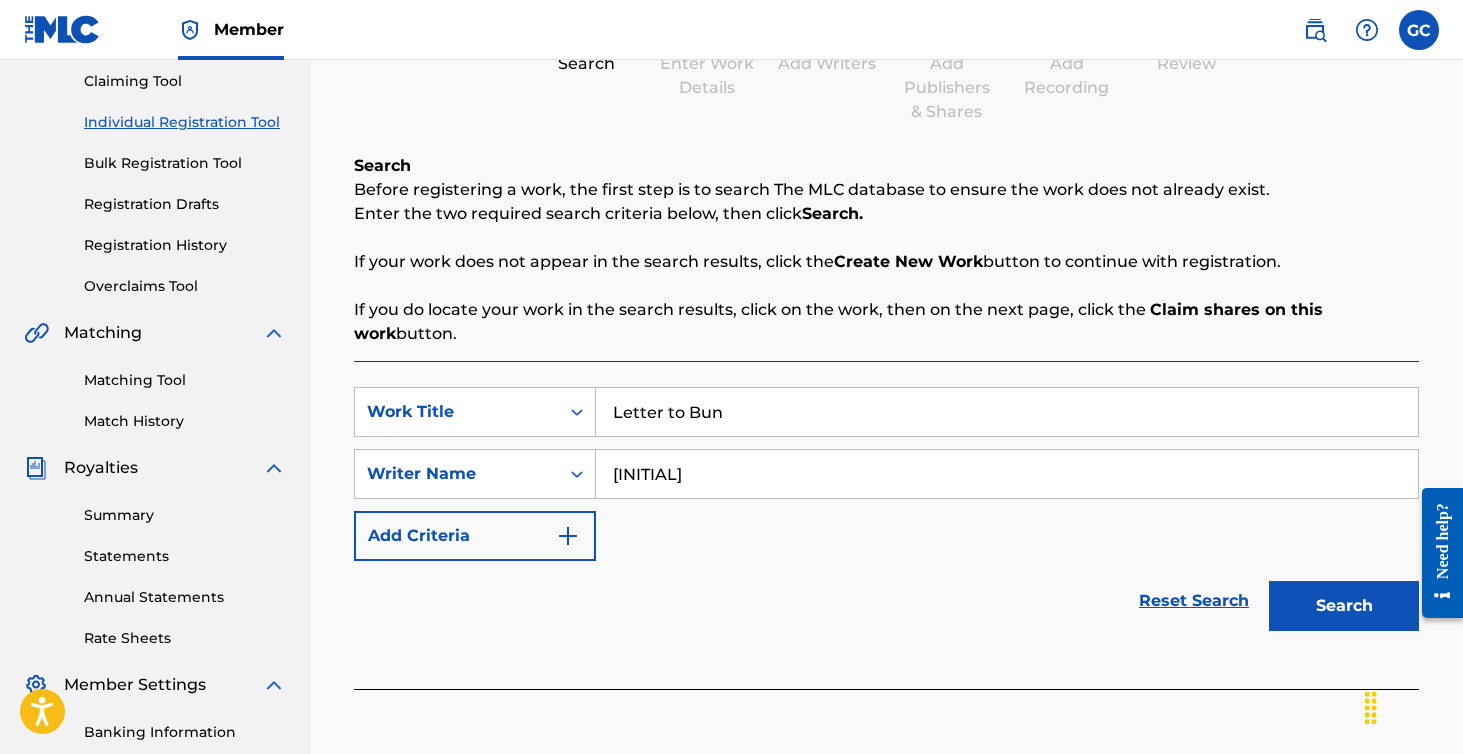type on "[INITIAL]" 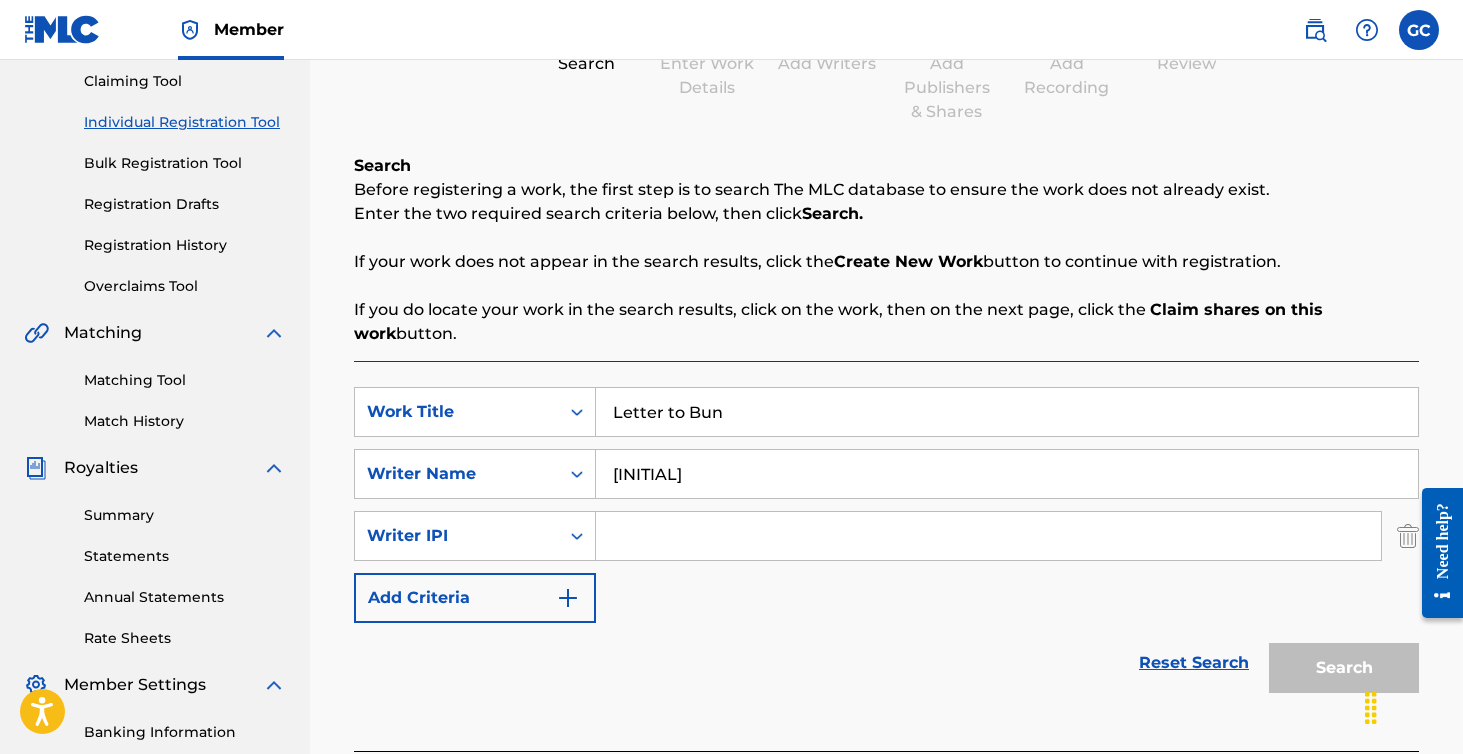 click on "Letter to Bun" at bounding box center (1007, 412) 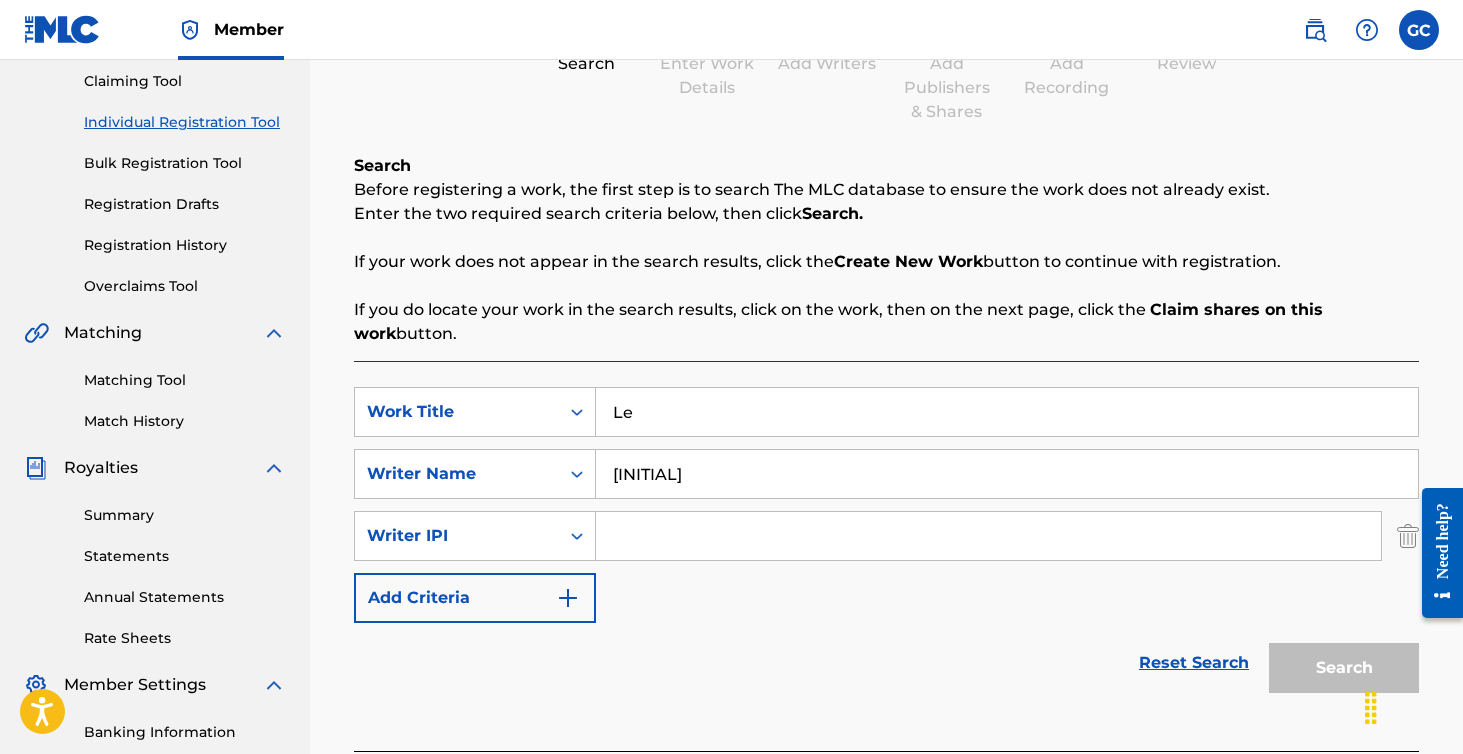 type on "L" 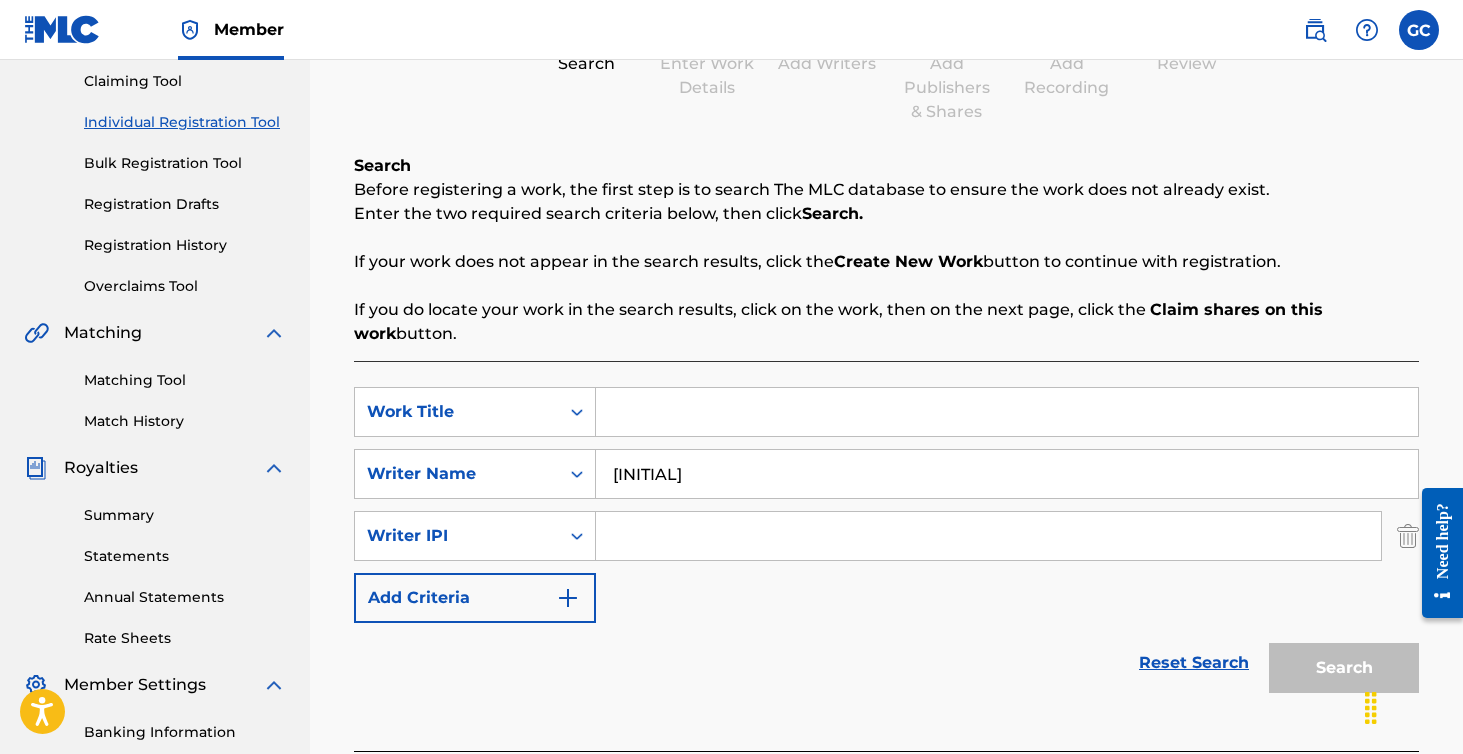 type 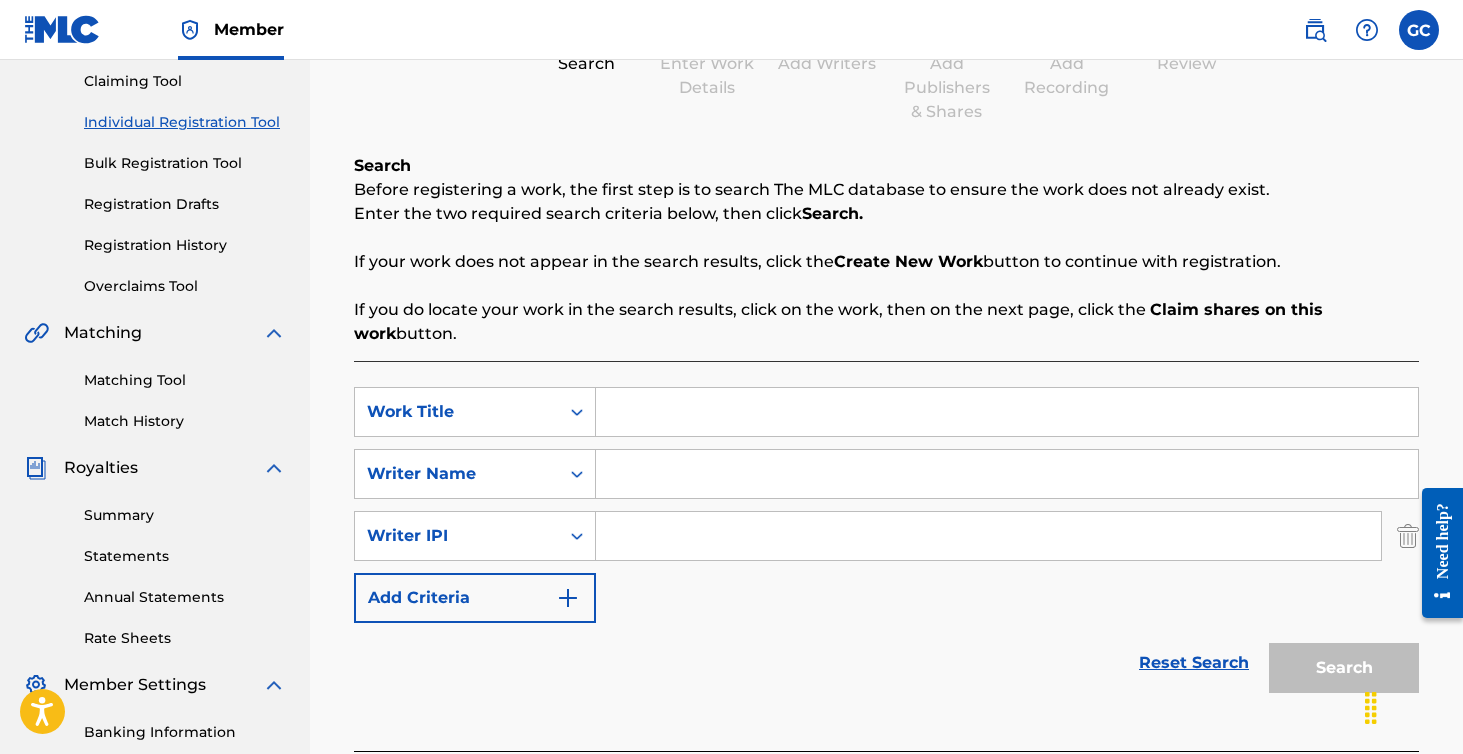 type 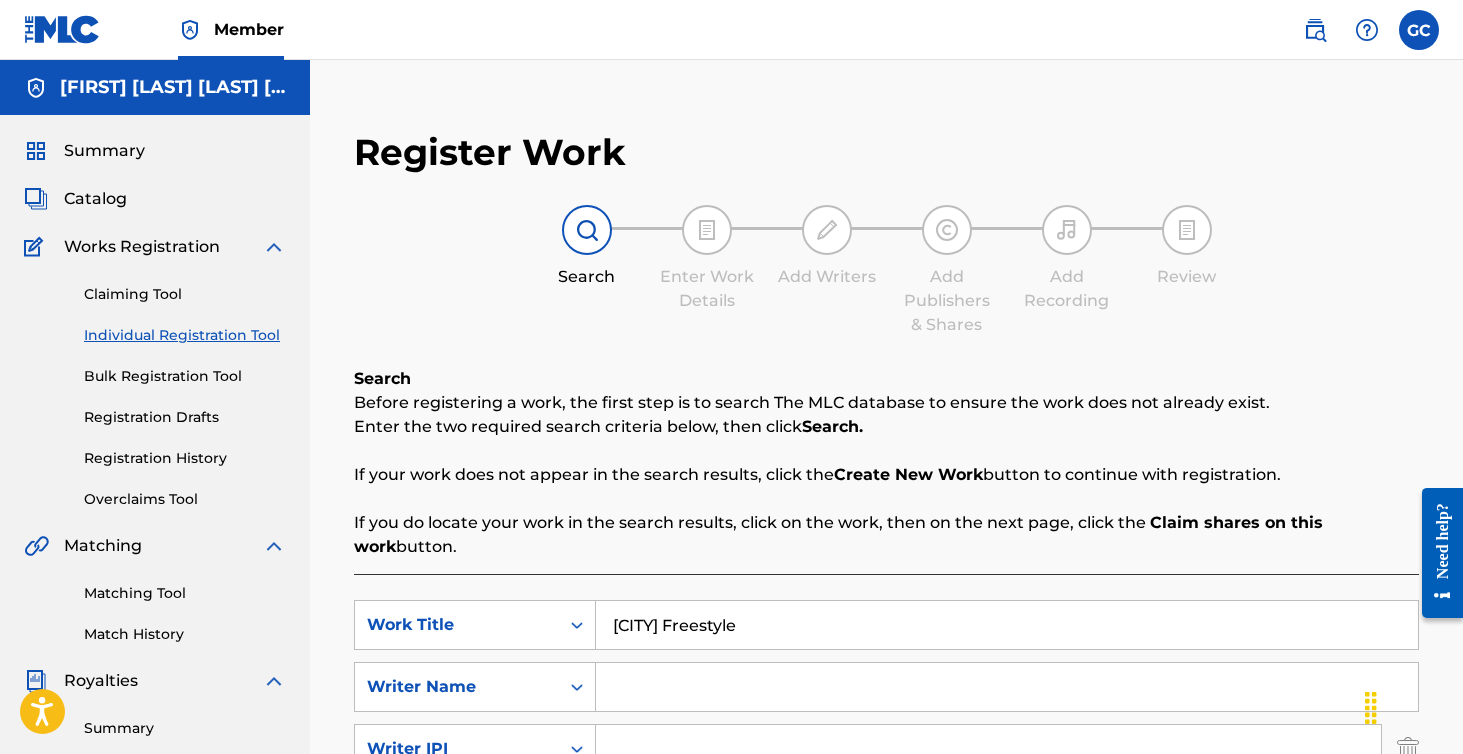 scroll, scrollTop: 1, scrollLeft: 0, axis: vertical 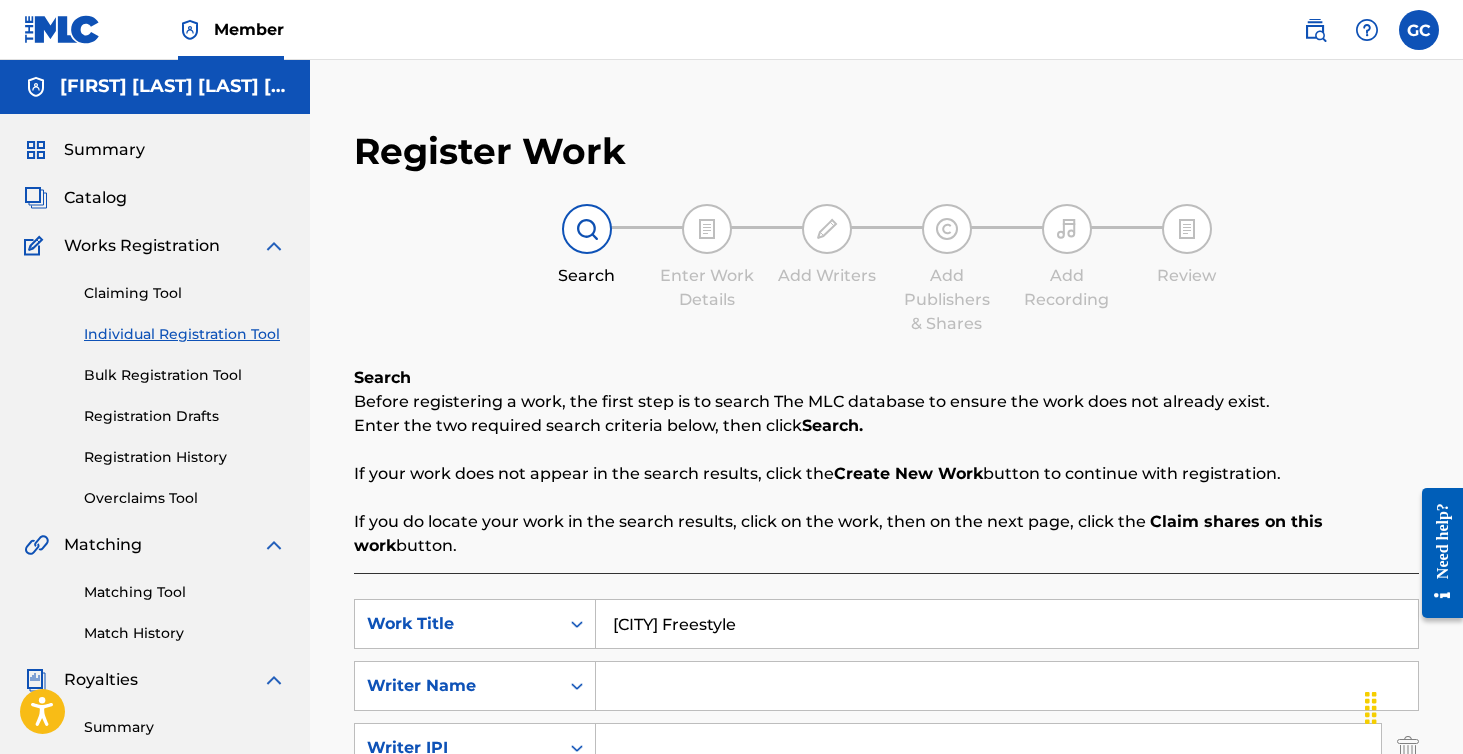type on "[CITY] Freestyle" 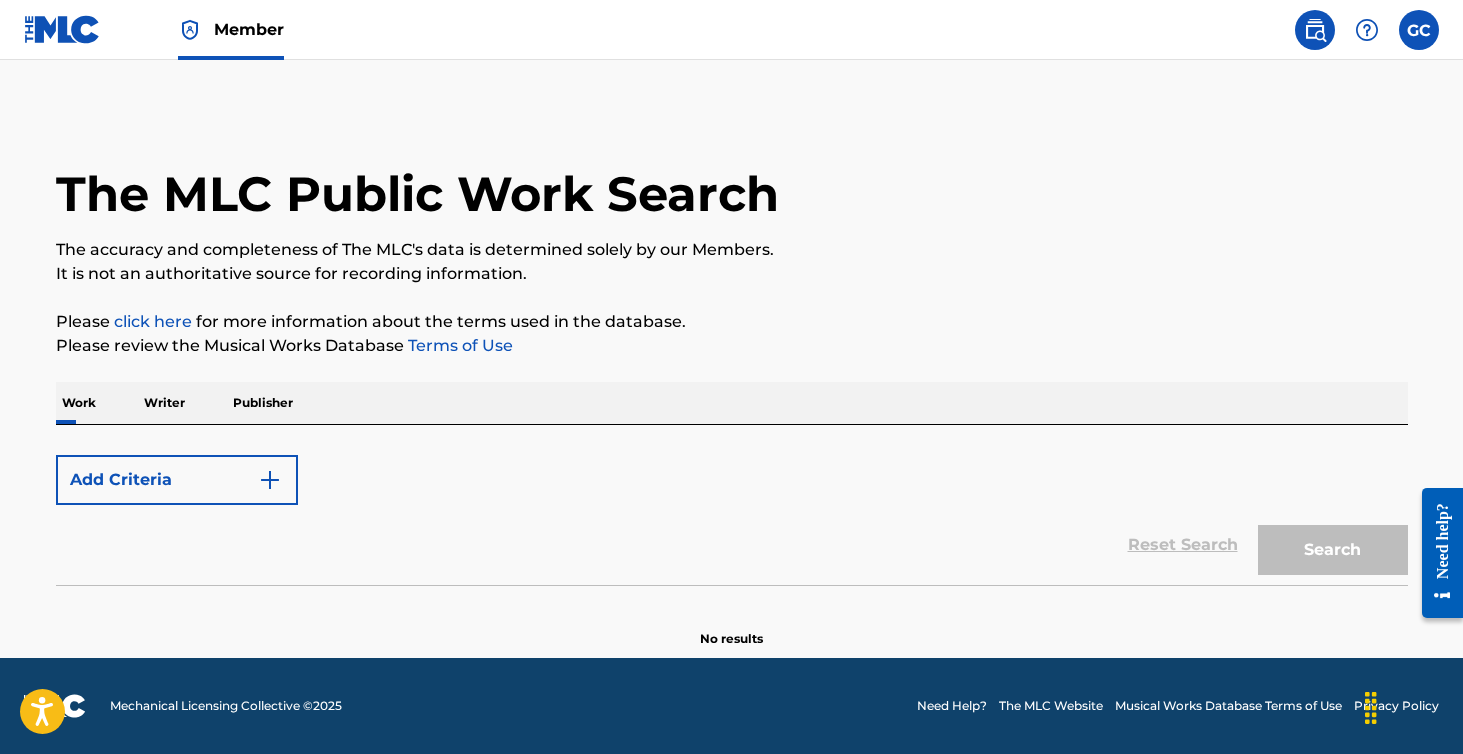 scroll, scrollTop: 0, scrollLeft: 0, axis: both 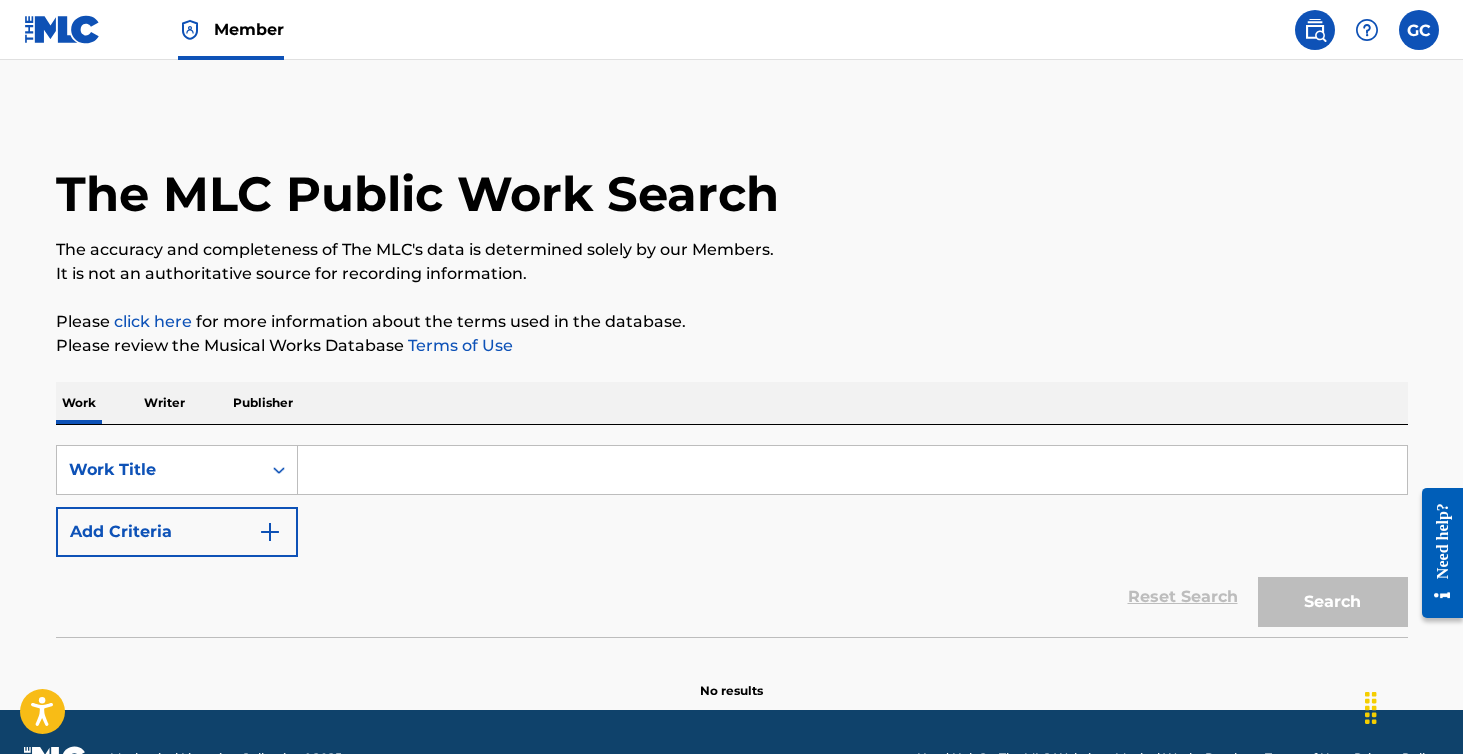 click at bounding box center [852, 470] 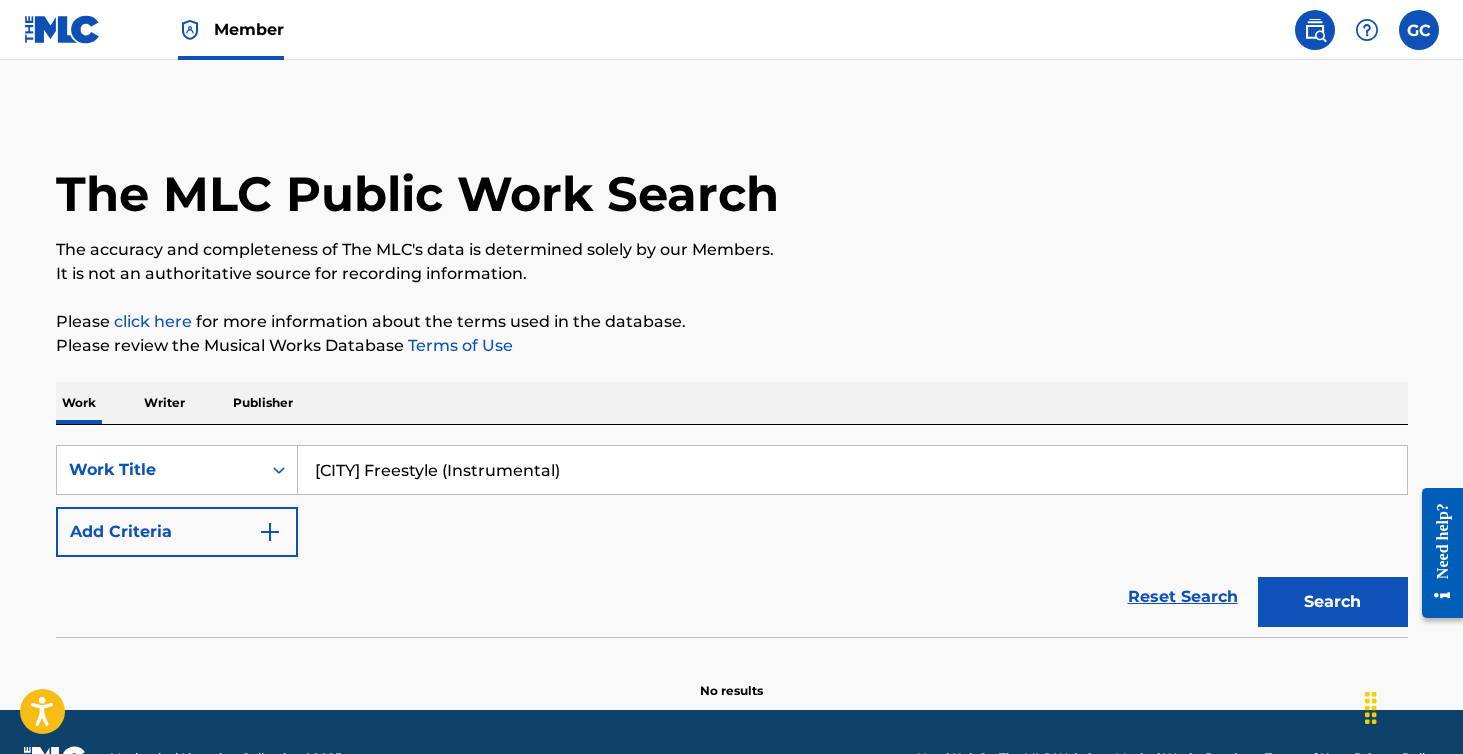 click on "Search" at bounding box center (1333, 602) 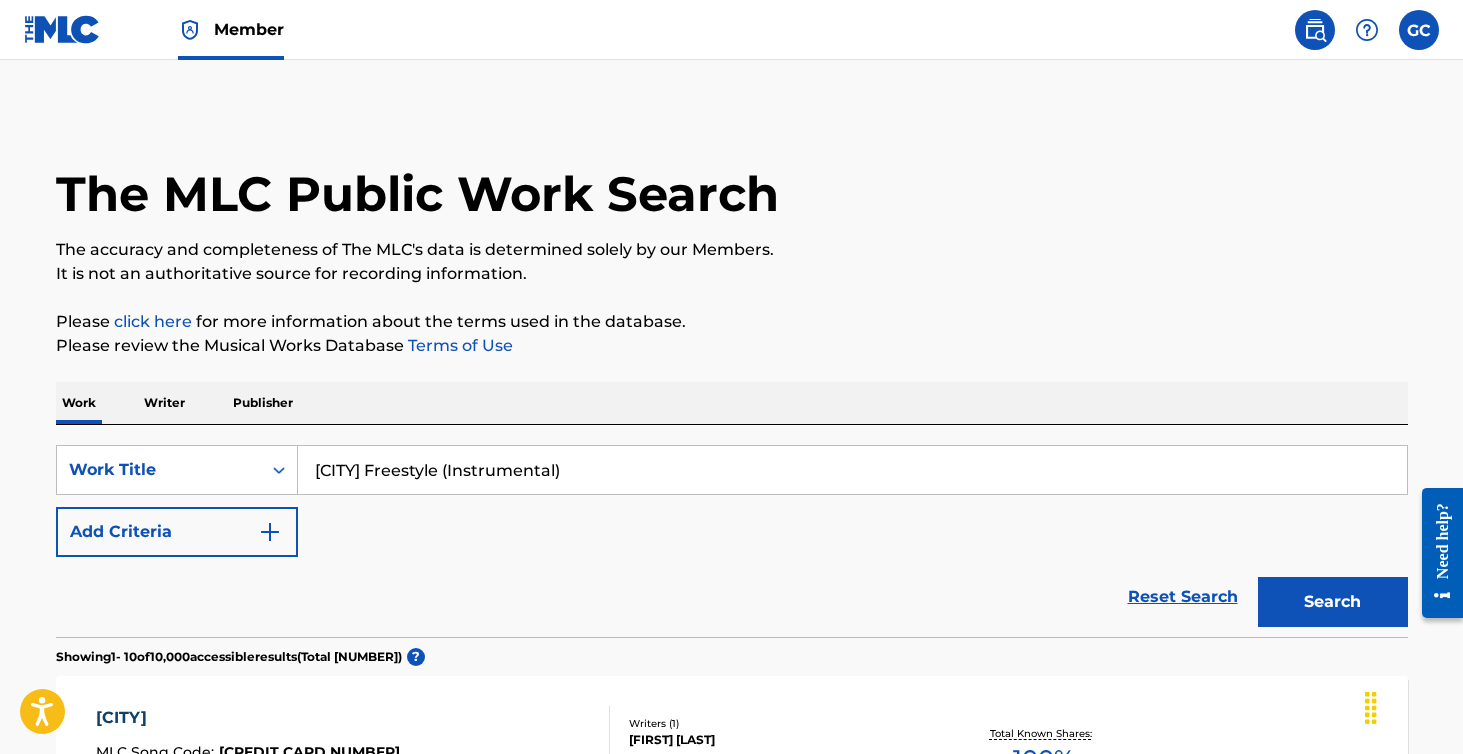 drag, startPoint x: 674, startPoint y: 481, endPoint x: 267, endPoint y: 436, distance: 409.48016 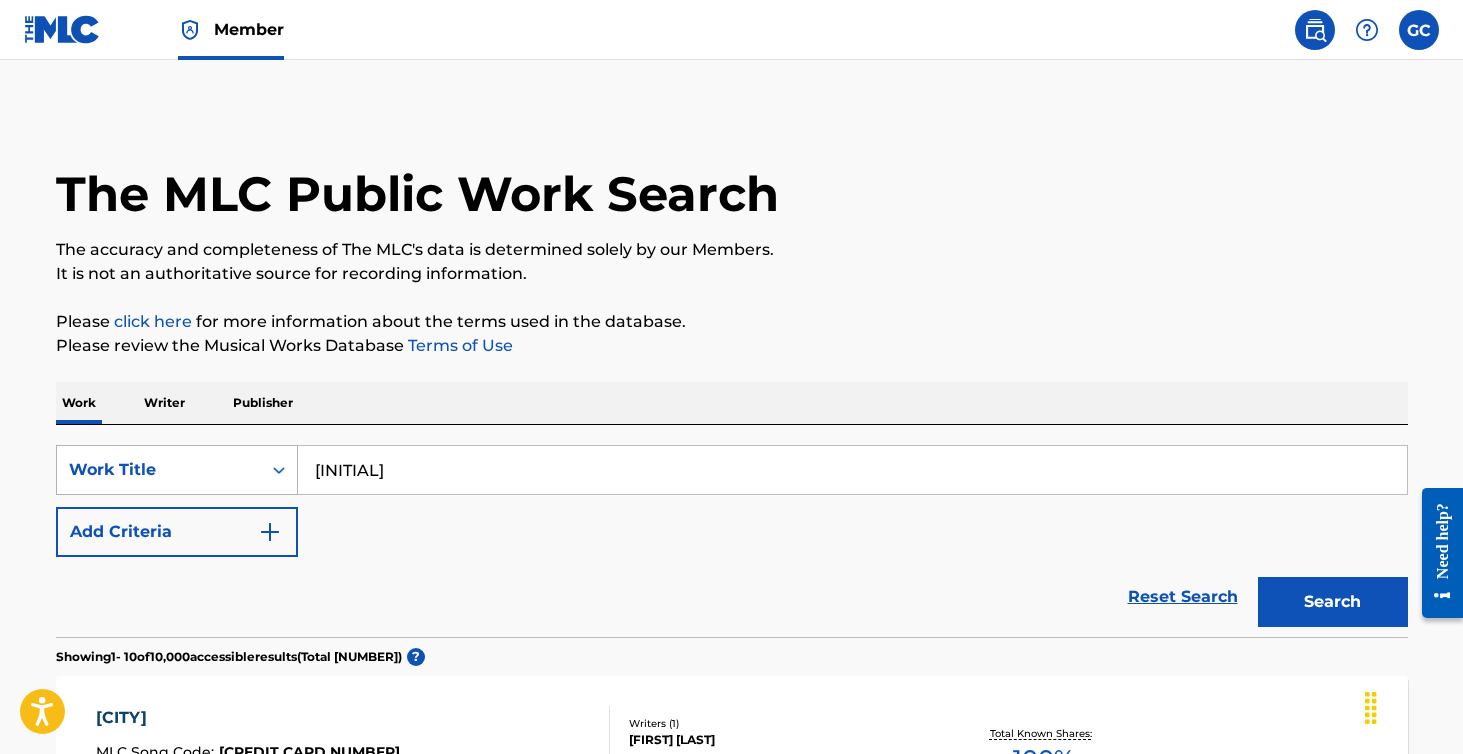type on "[INITIAL]" 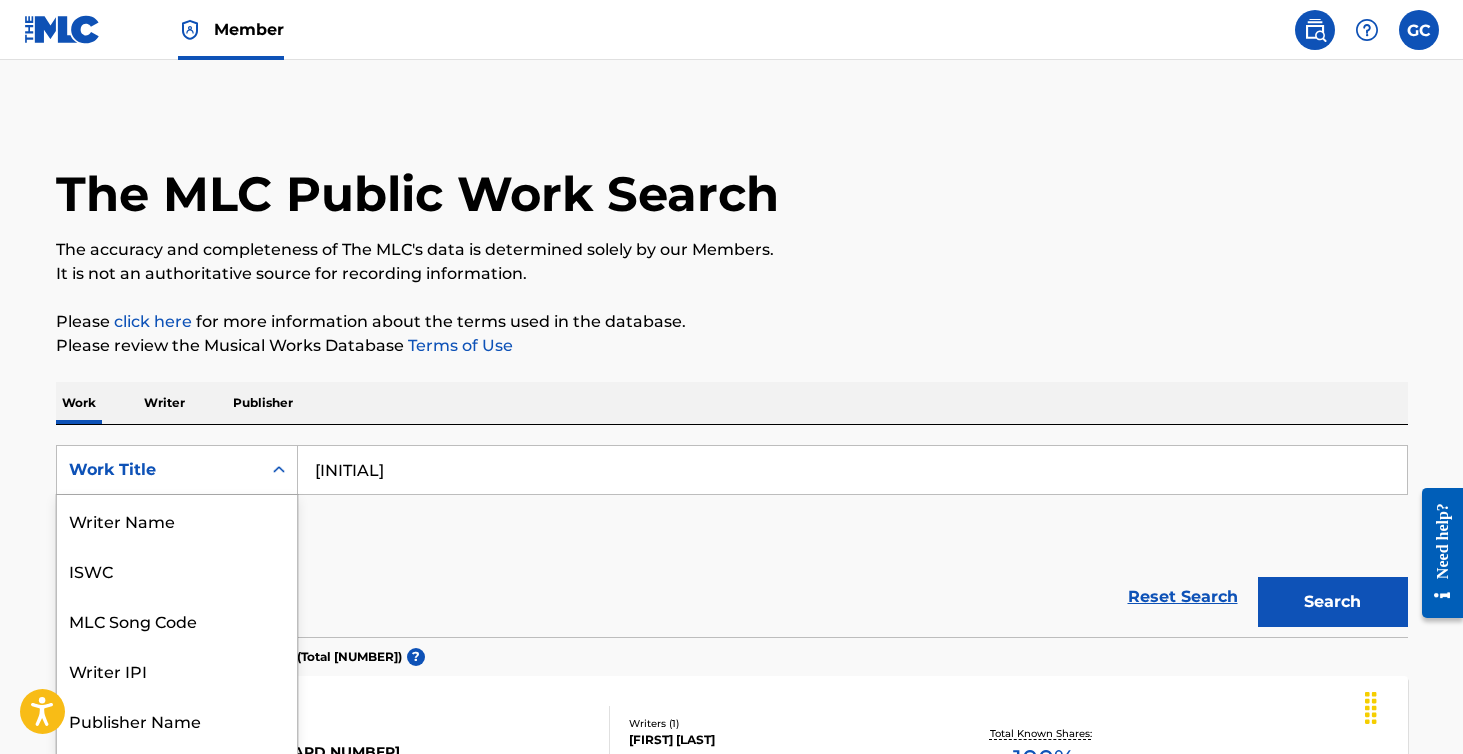 scroll, scrollTop: 34, scrollLeft: 0, axis: vertical 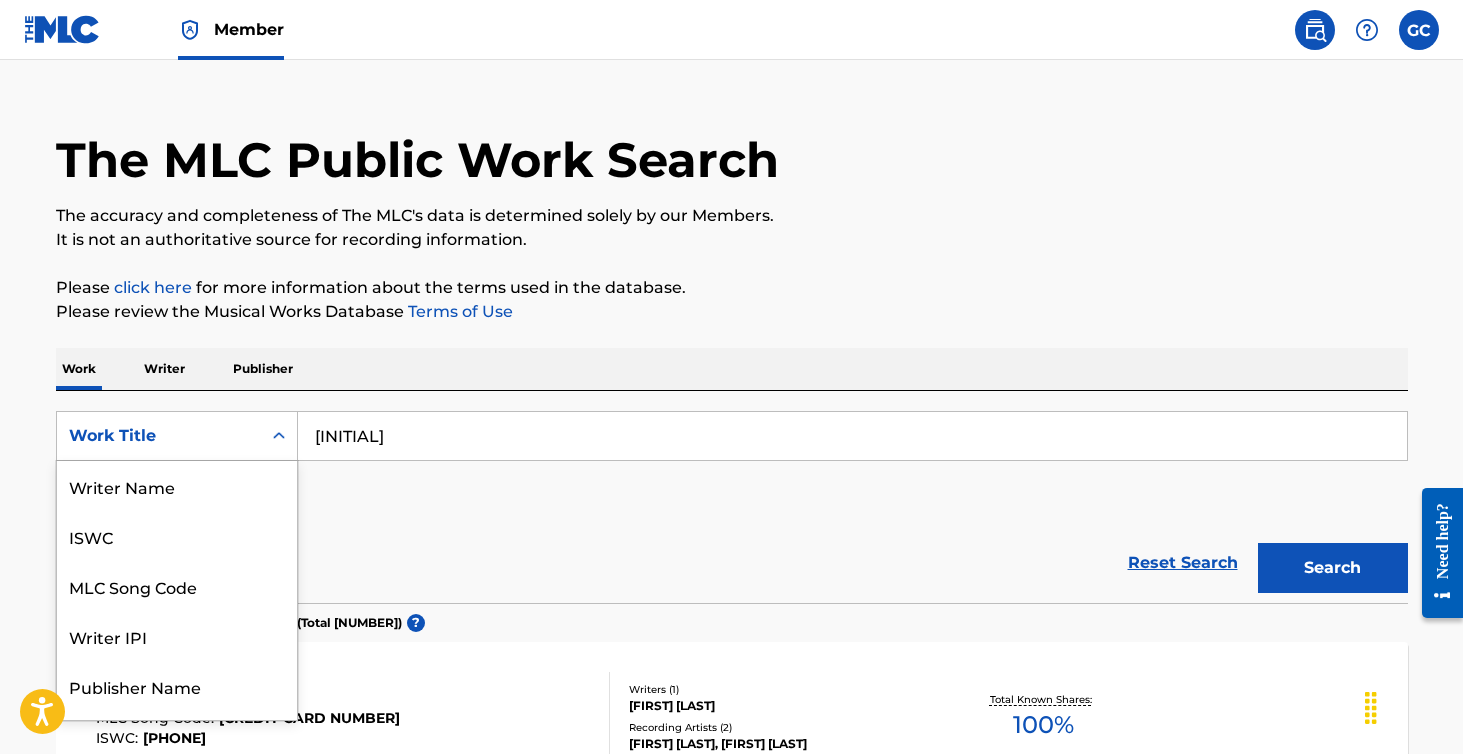 click on "Work Title selected, 8 of 8. 8 results available. Use Up and Down to choose options, press Enter to select the currently focused option, press Escape to exit the menu, press Tab to select the option and exit the menu. Work Title Writer Name ISWC MLC Song Code Writer IPI Publisher Name Publisher IPI MLC Publisher Number Work Title" at bounding box center (177, 436) 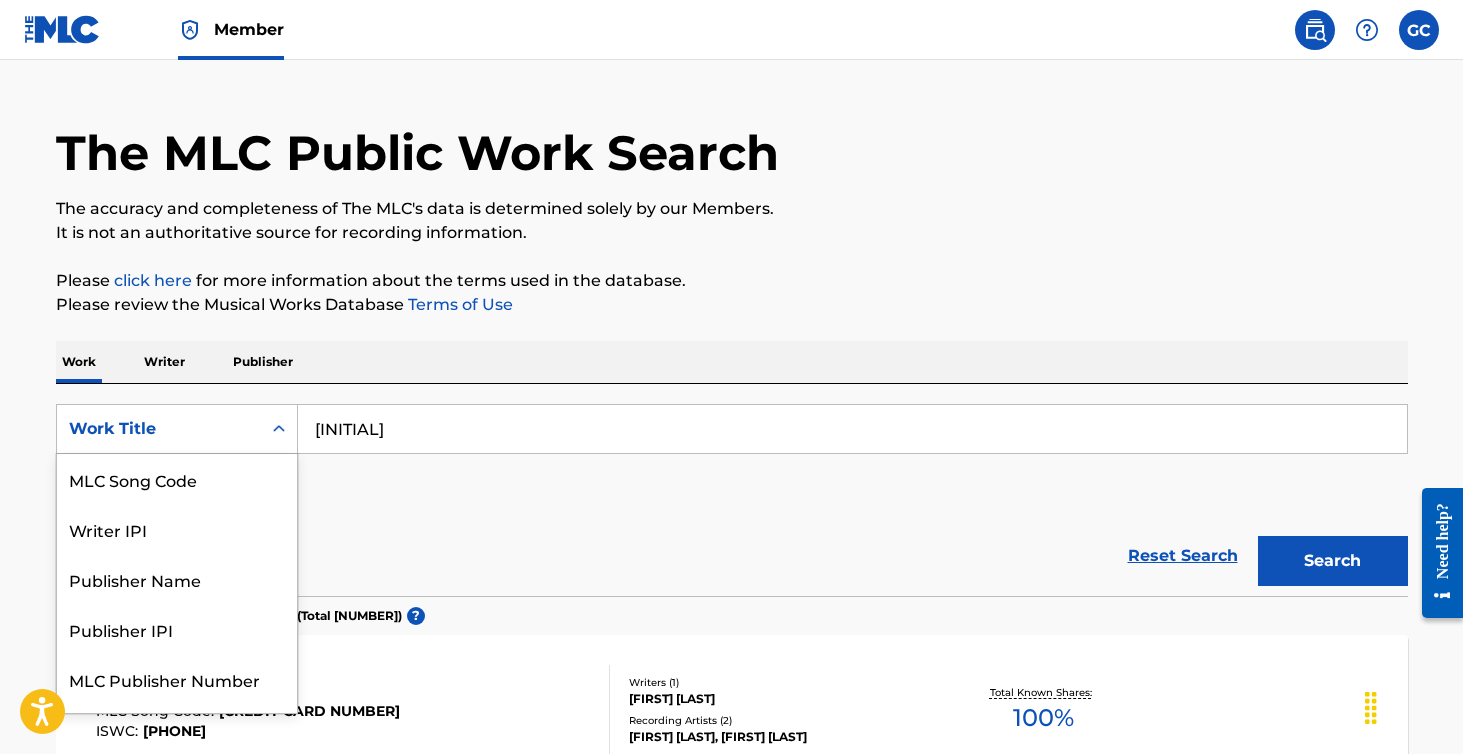 scroll, scrollTop: 42, scrollLeft: 0, axis: vertical 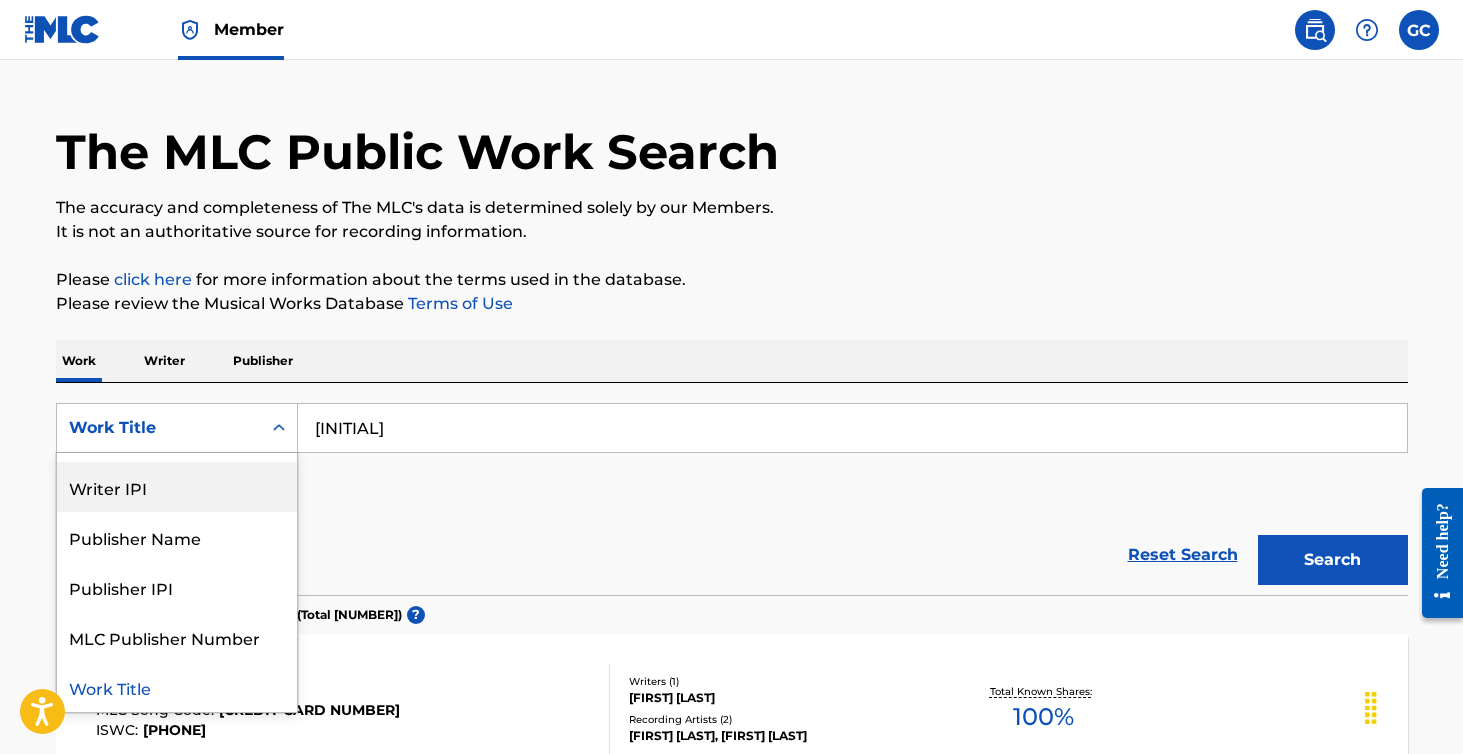 click on "Writer IPI" at bounding box center [177, 487] 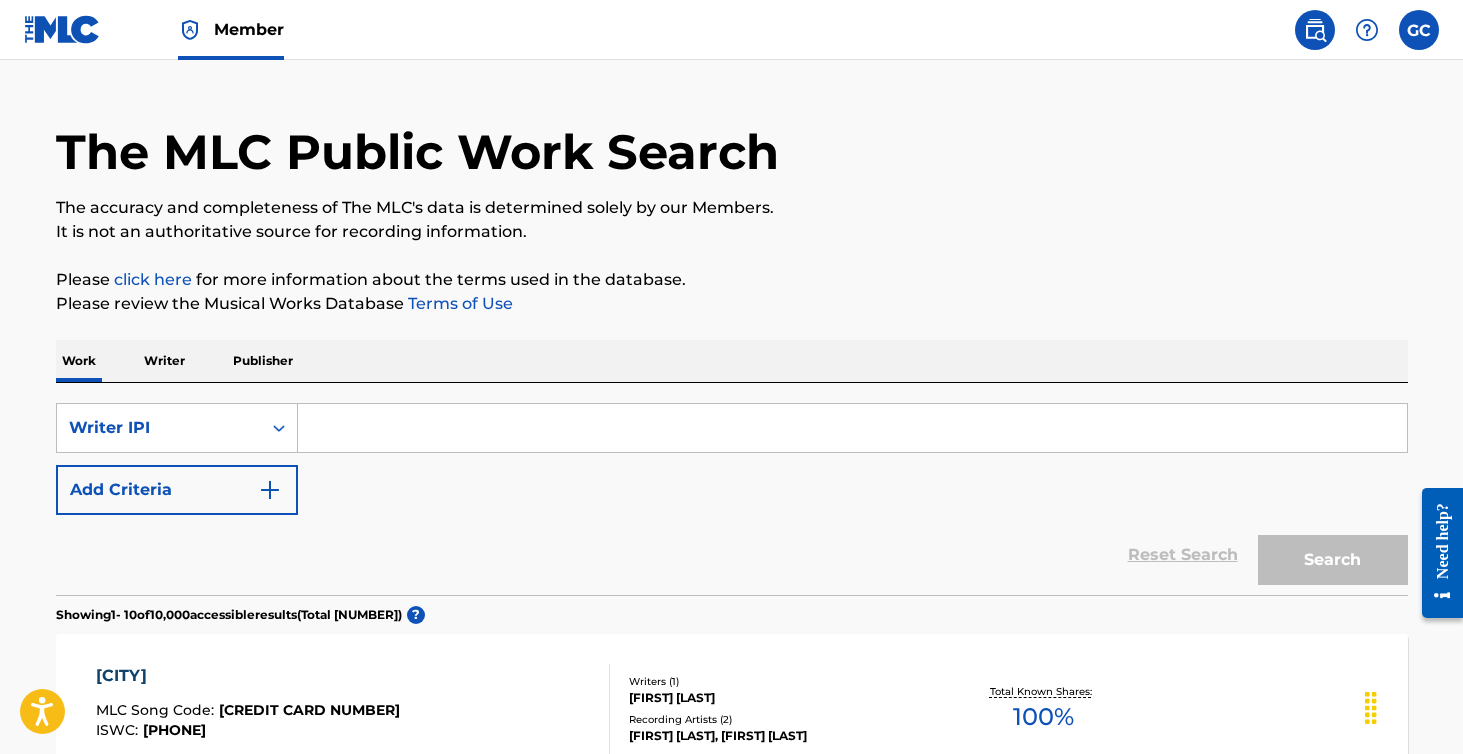 click at bounding box center (852, 428) 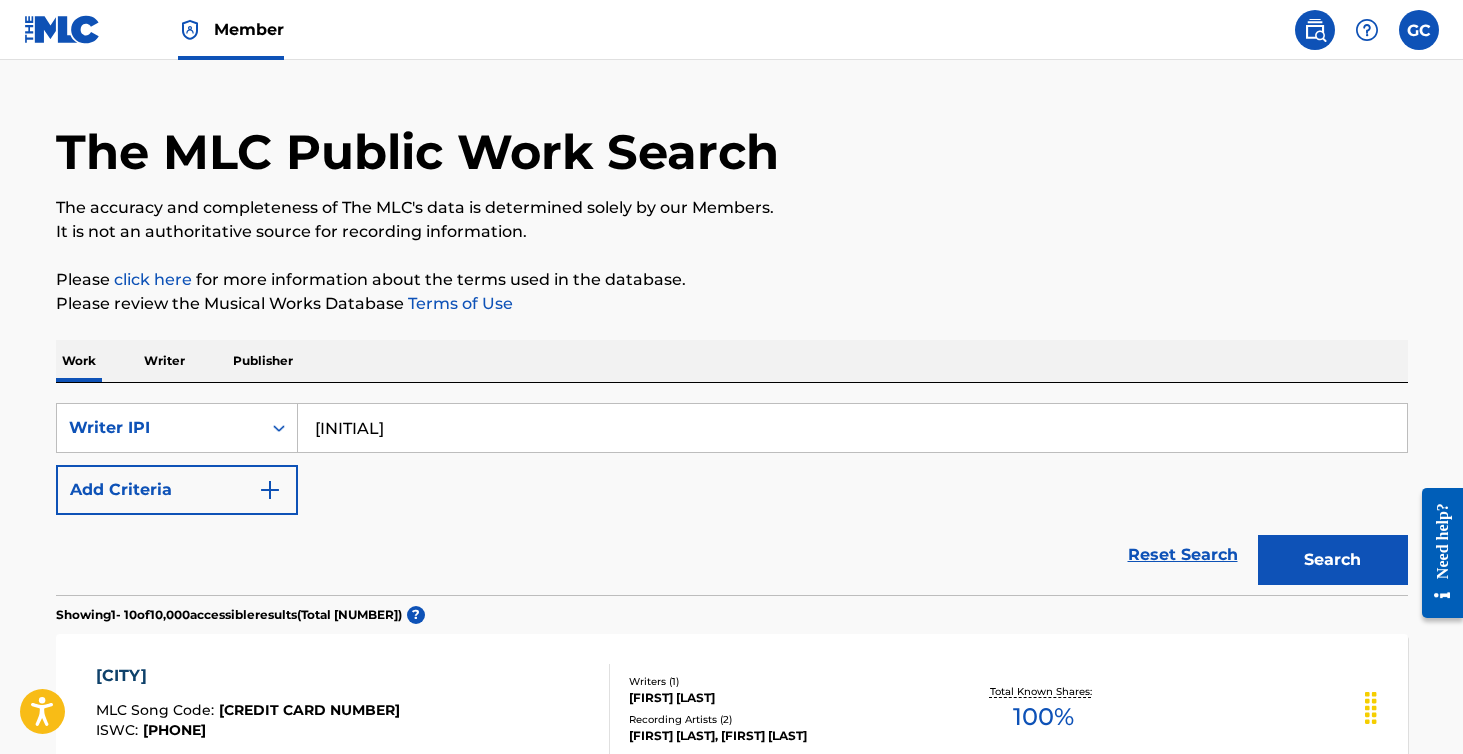 click on "Search" at bounding box center [1333, 560] 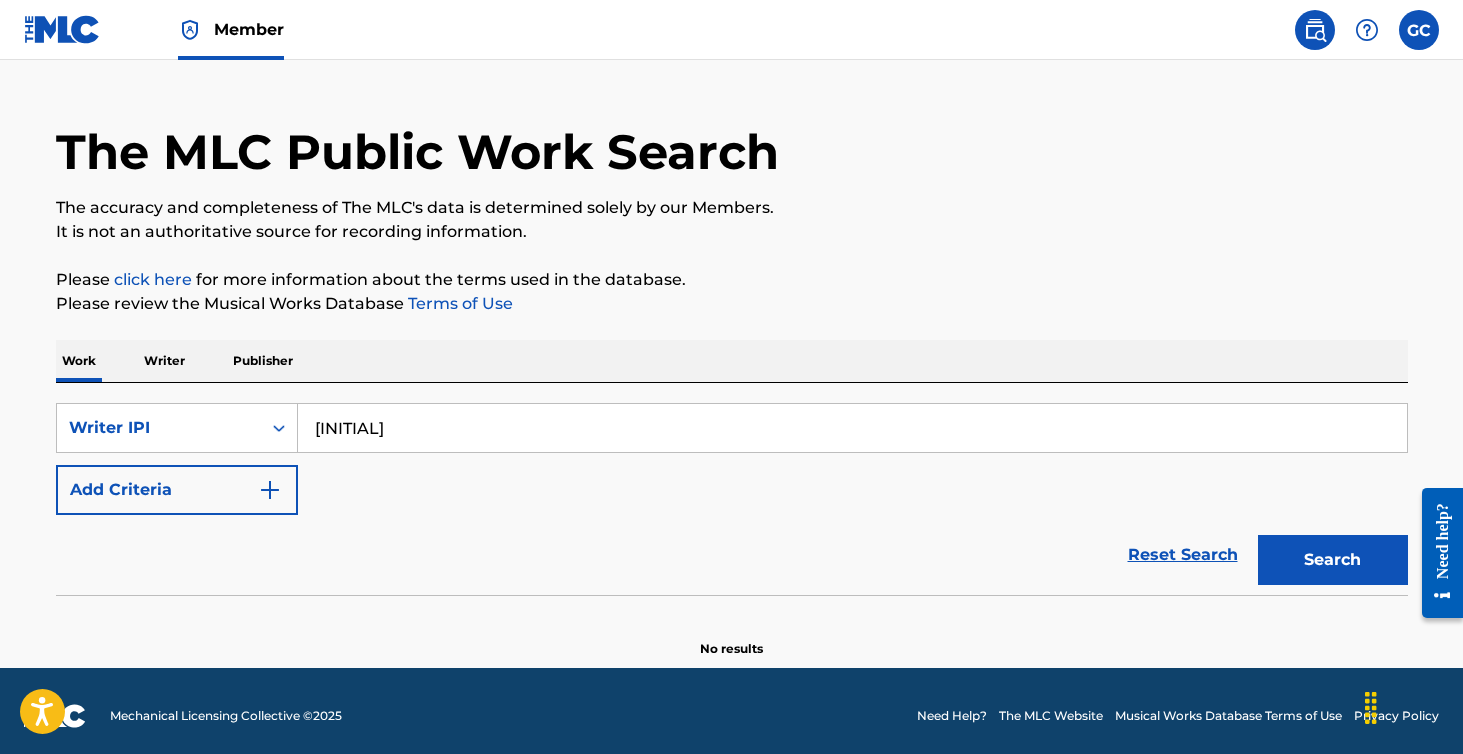 click on "Search" at bounding box center (1333, 560) 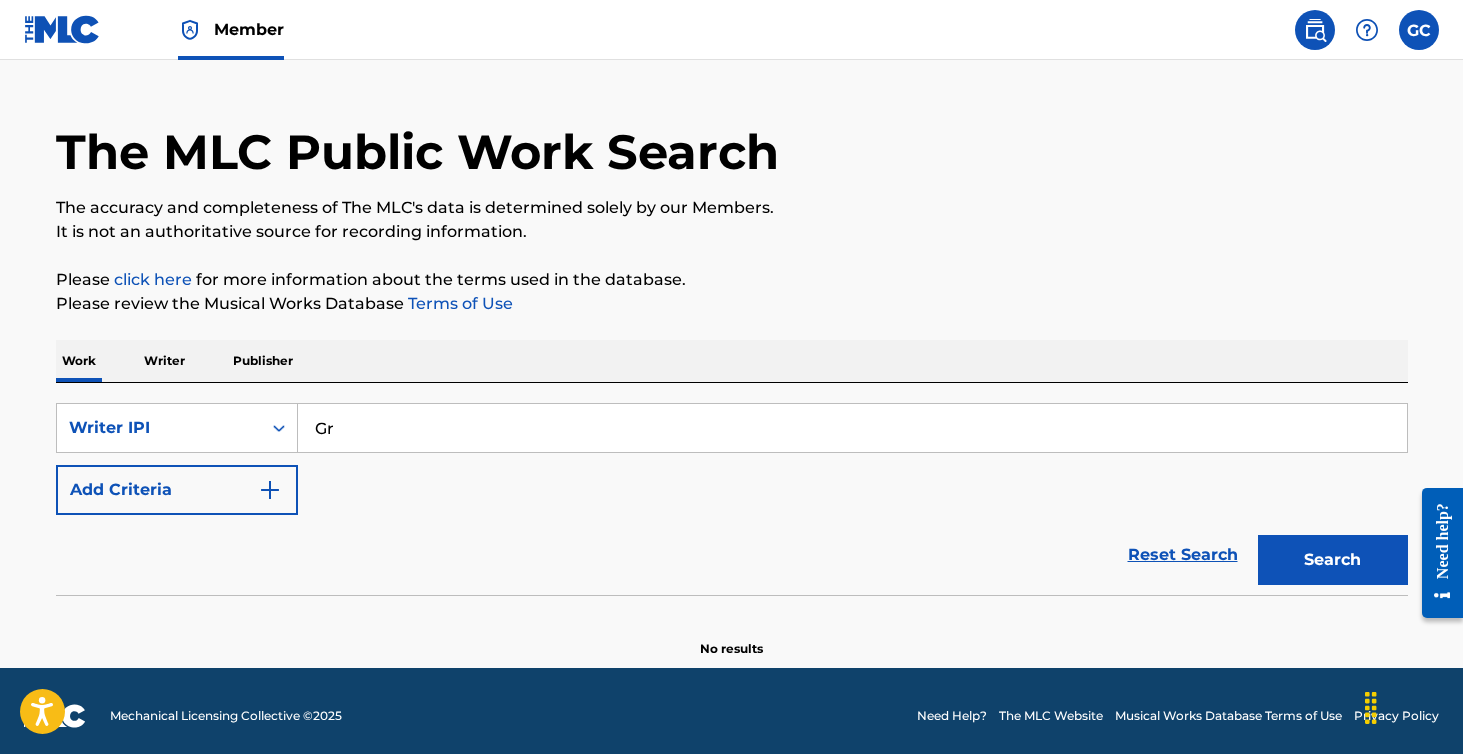 type on "G" 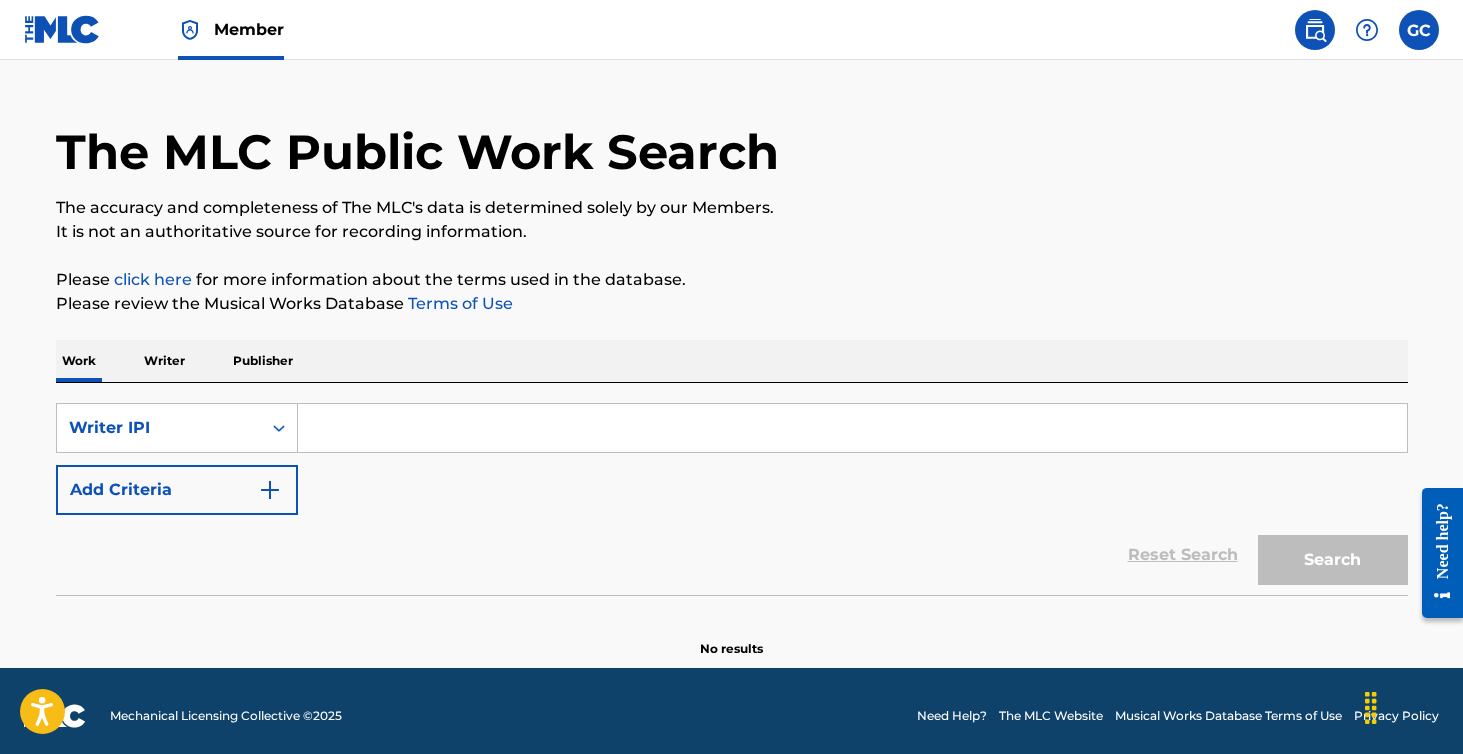 type 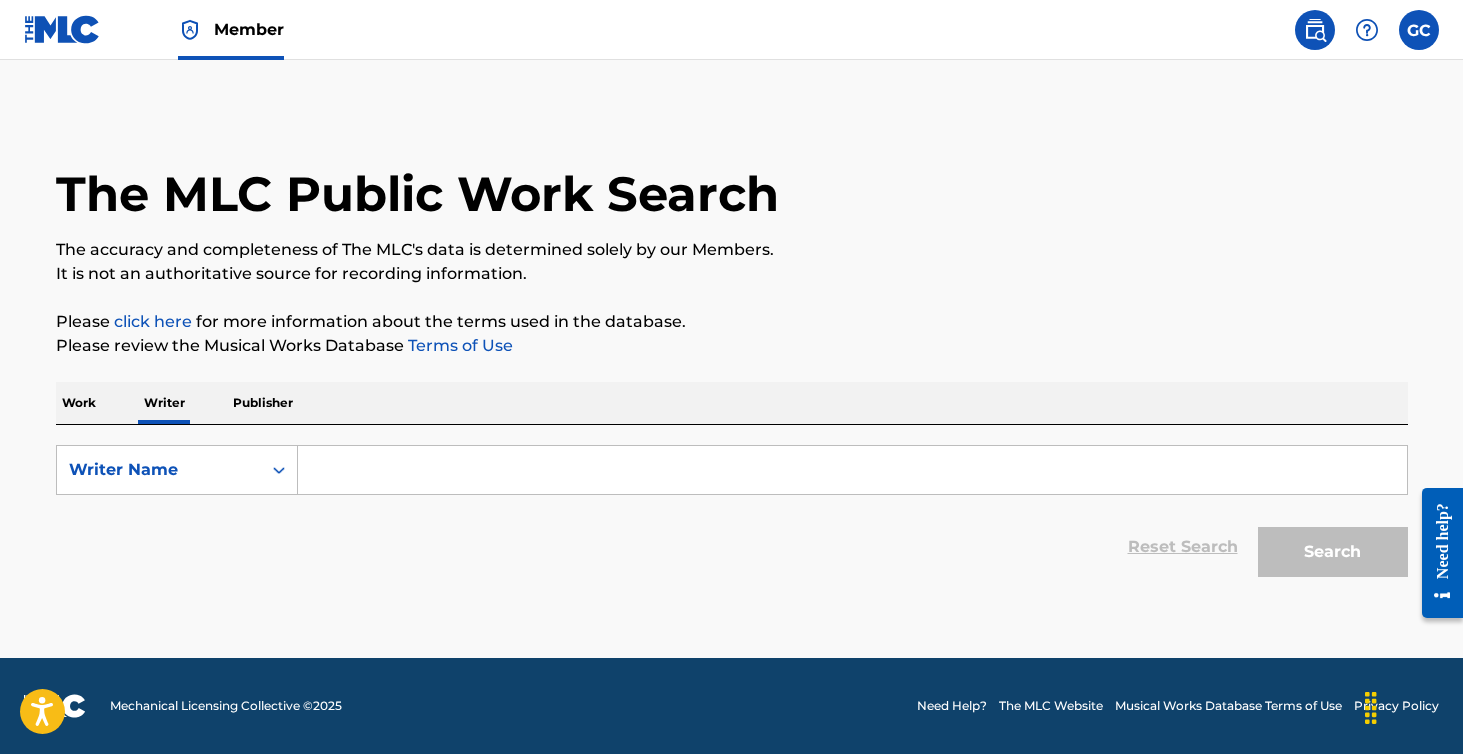 scroll, scrollTop: 0, scrollLeft: 0, axis: both 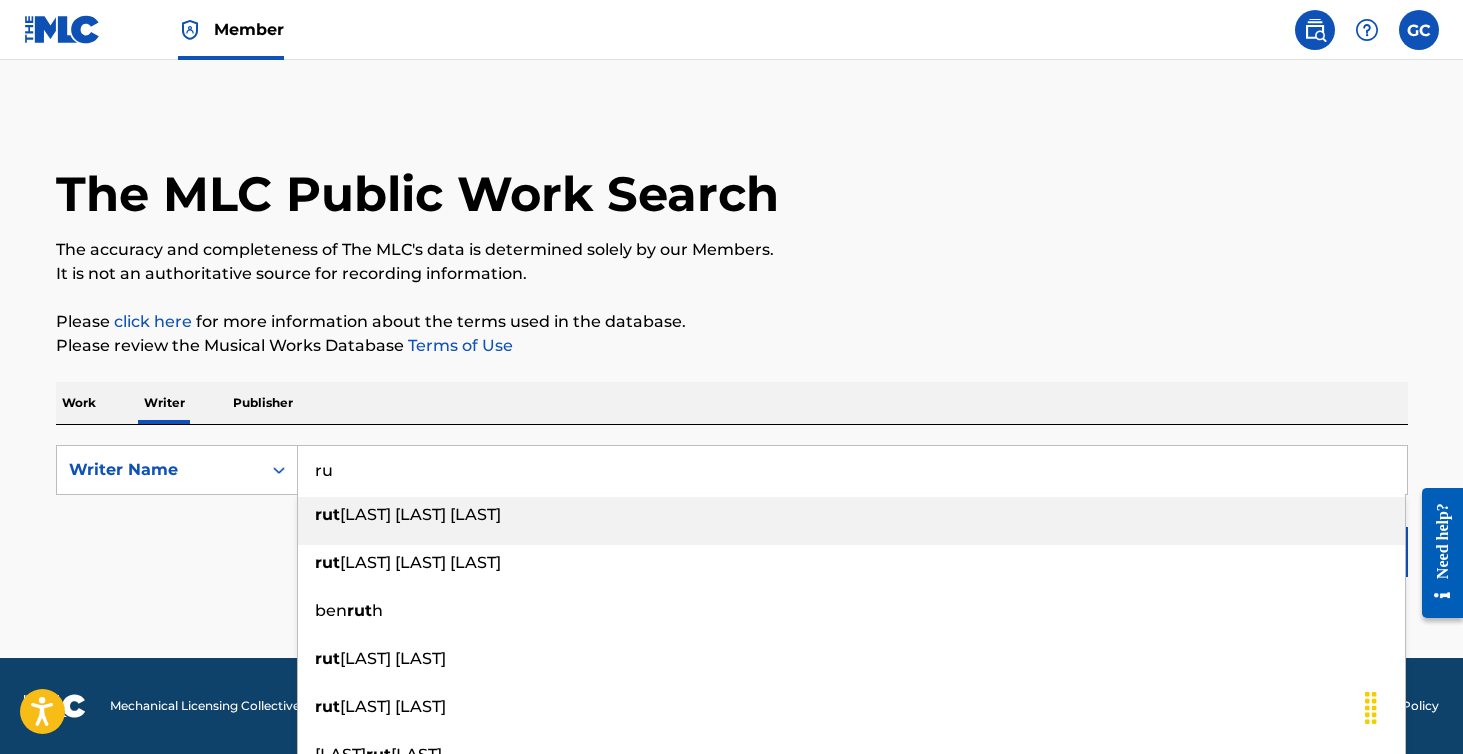 type on "r" 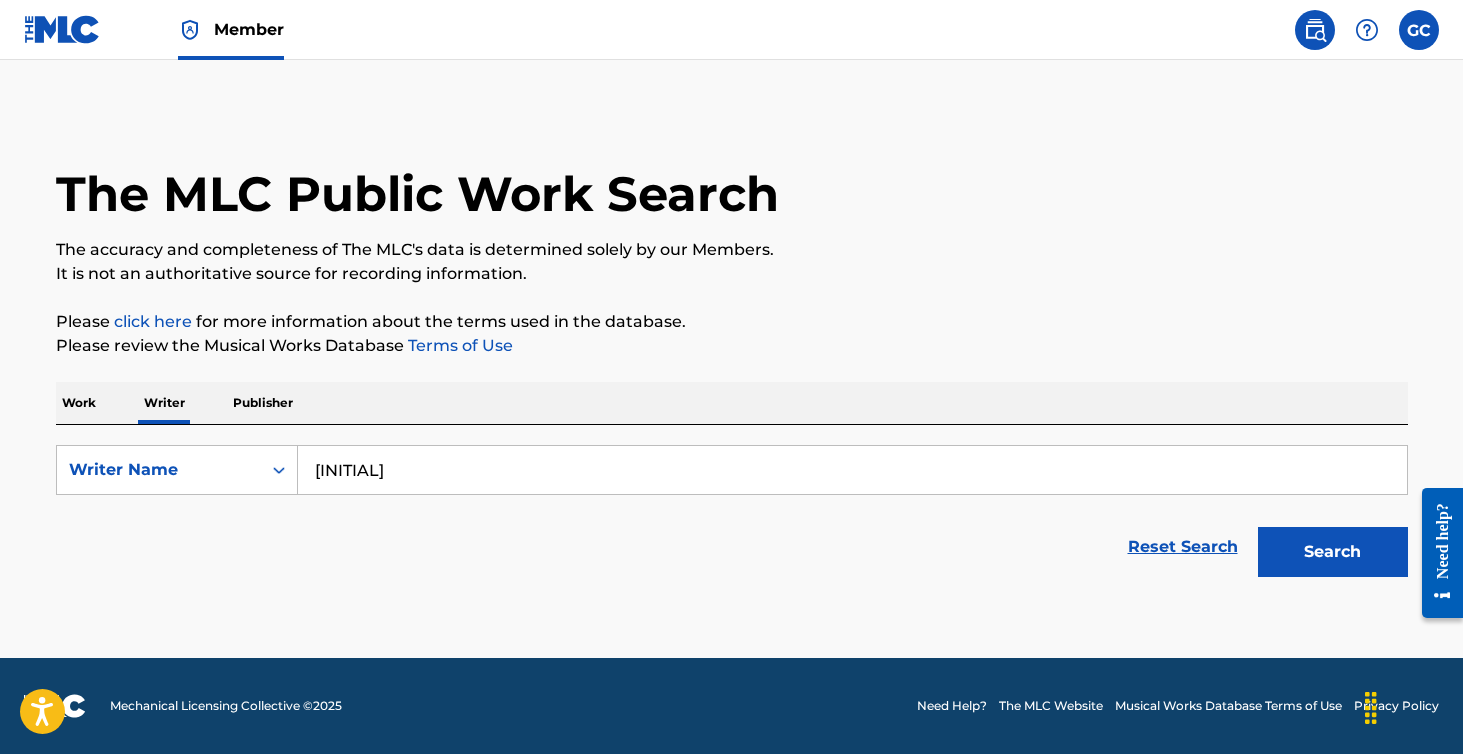 type on "[INITIAL]" 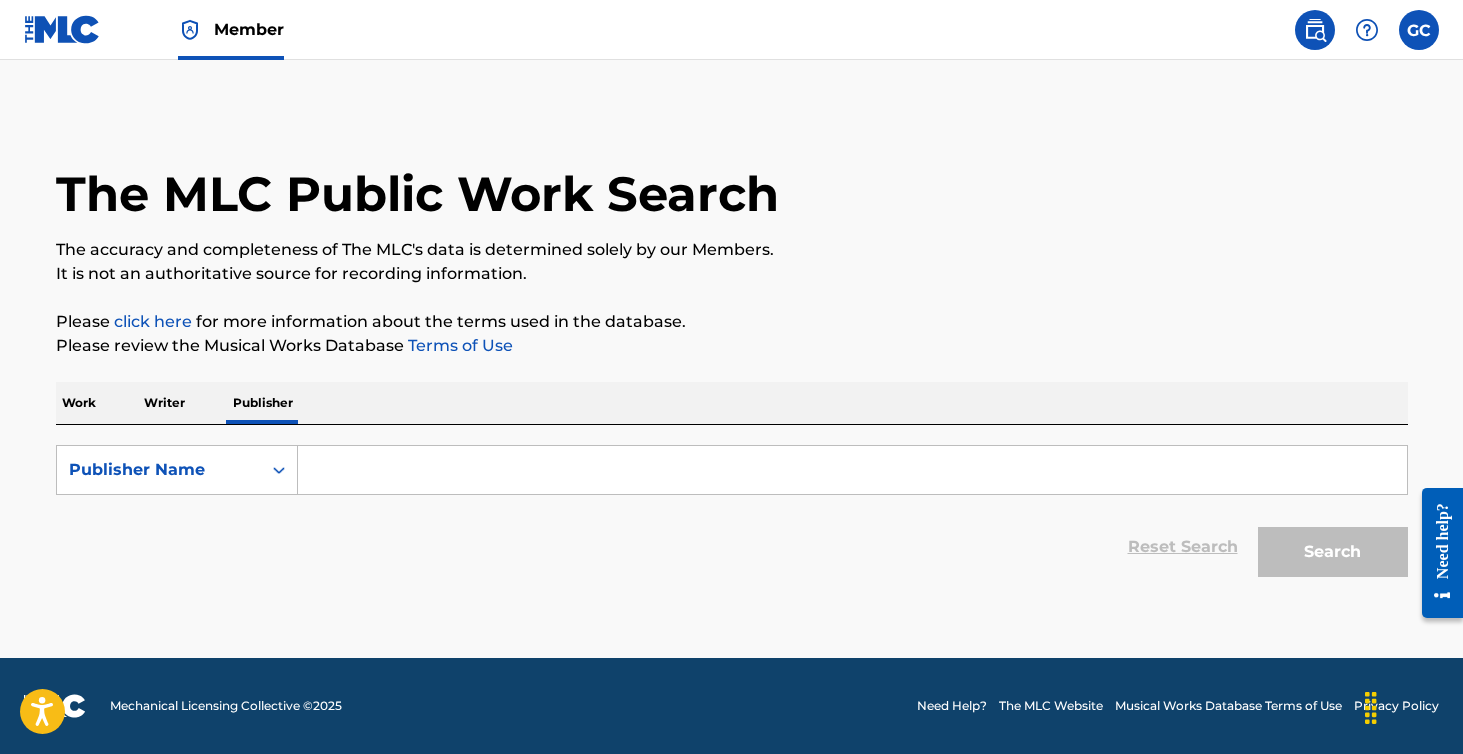 click at bounding box center [852, 470] 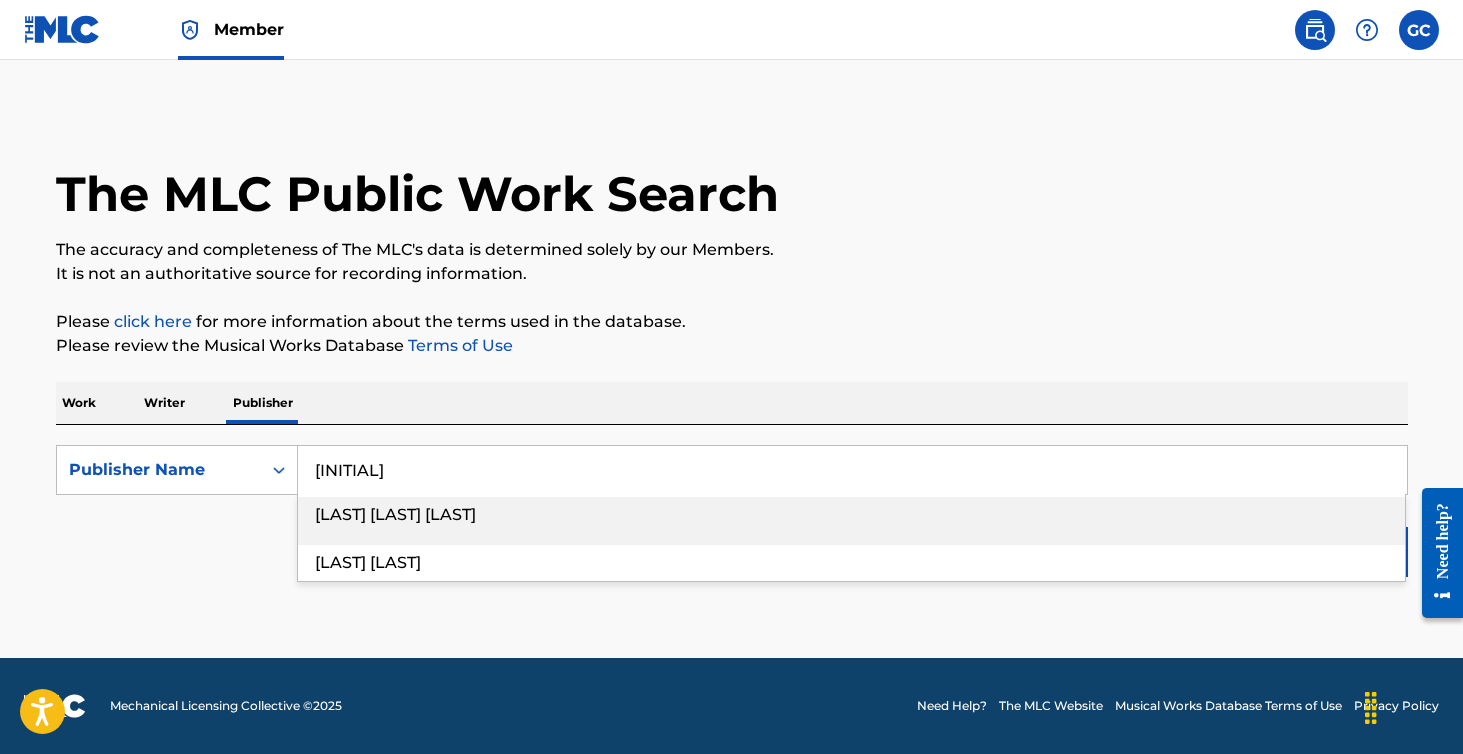 type on "[INITIAL]" 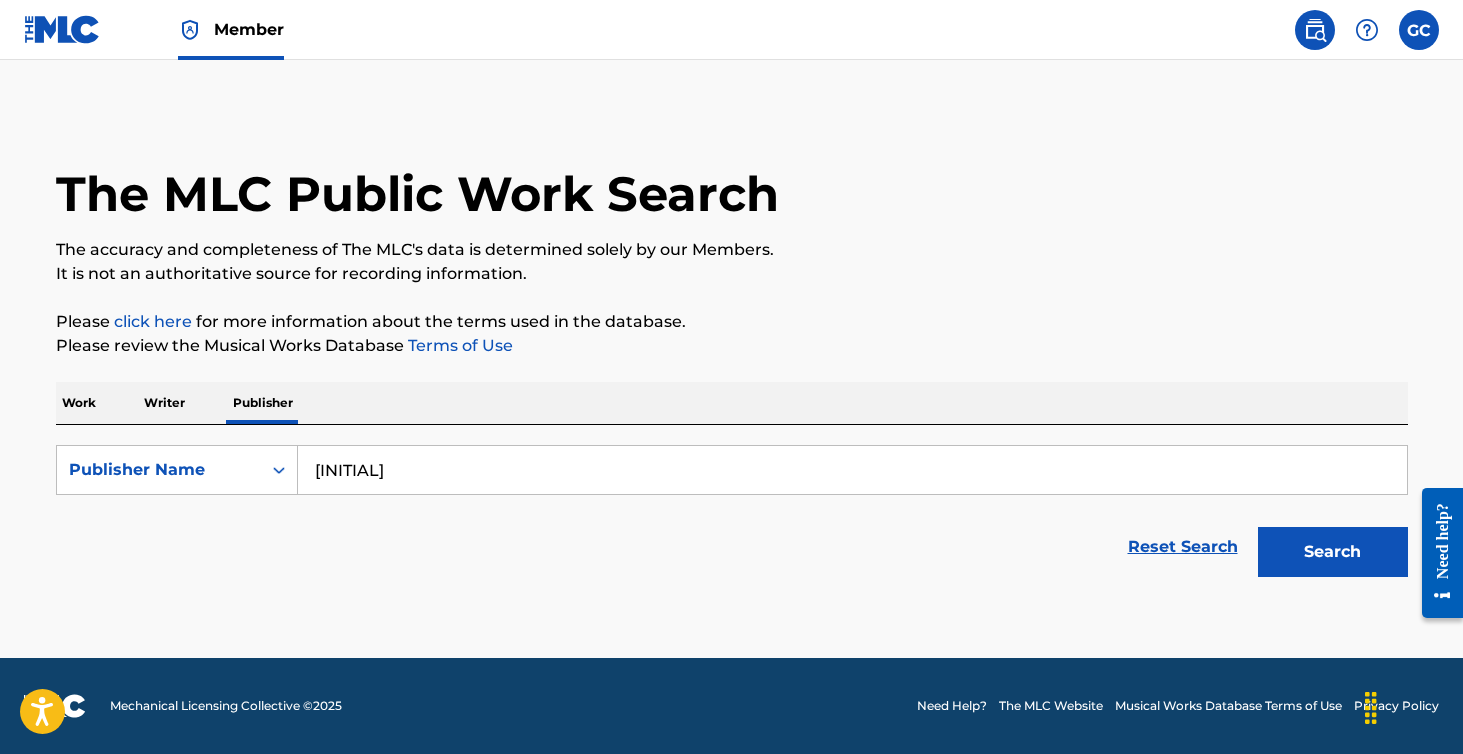 click on "Search" at bounding box center [1333, 552] 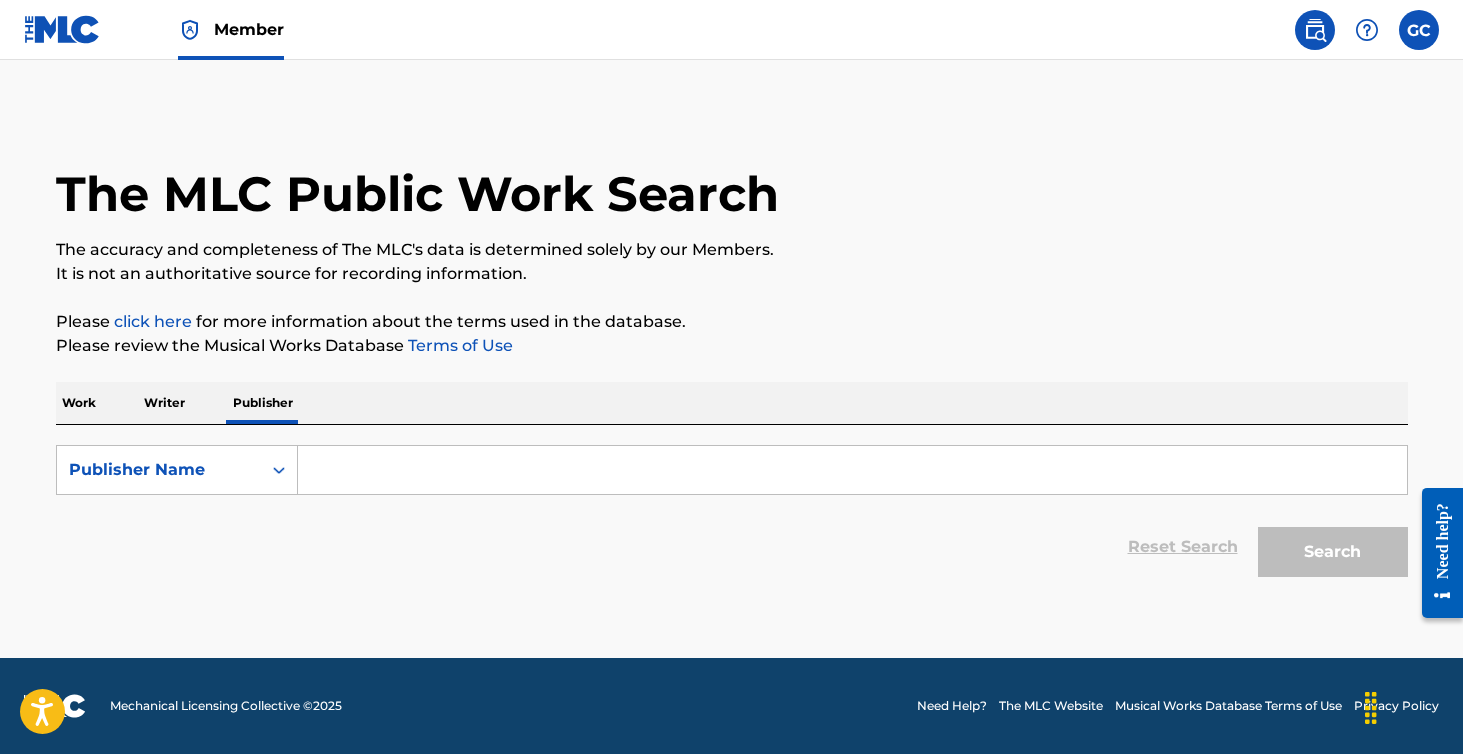 click on "Writer" at bounding box center [164, 403] 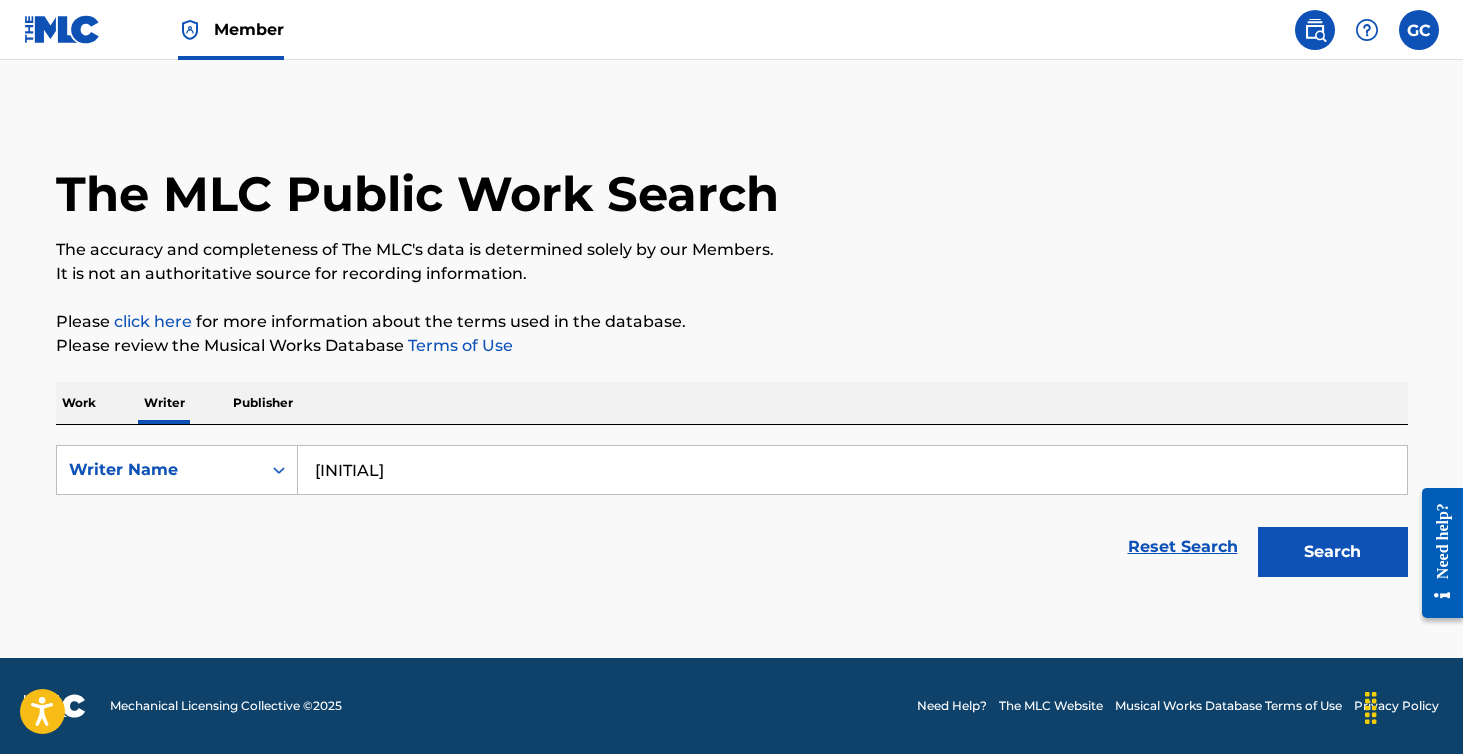 click on "[INITIAL]" at bounding box center [852, 470] 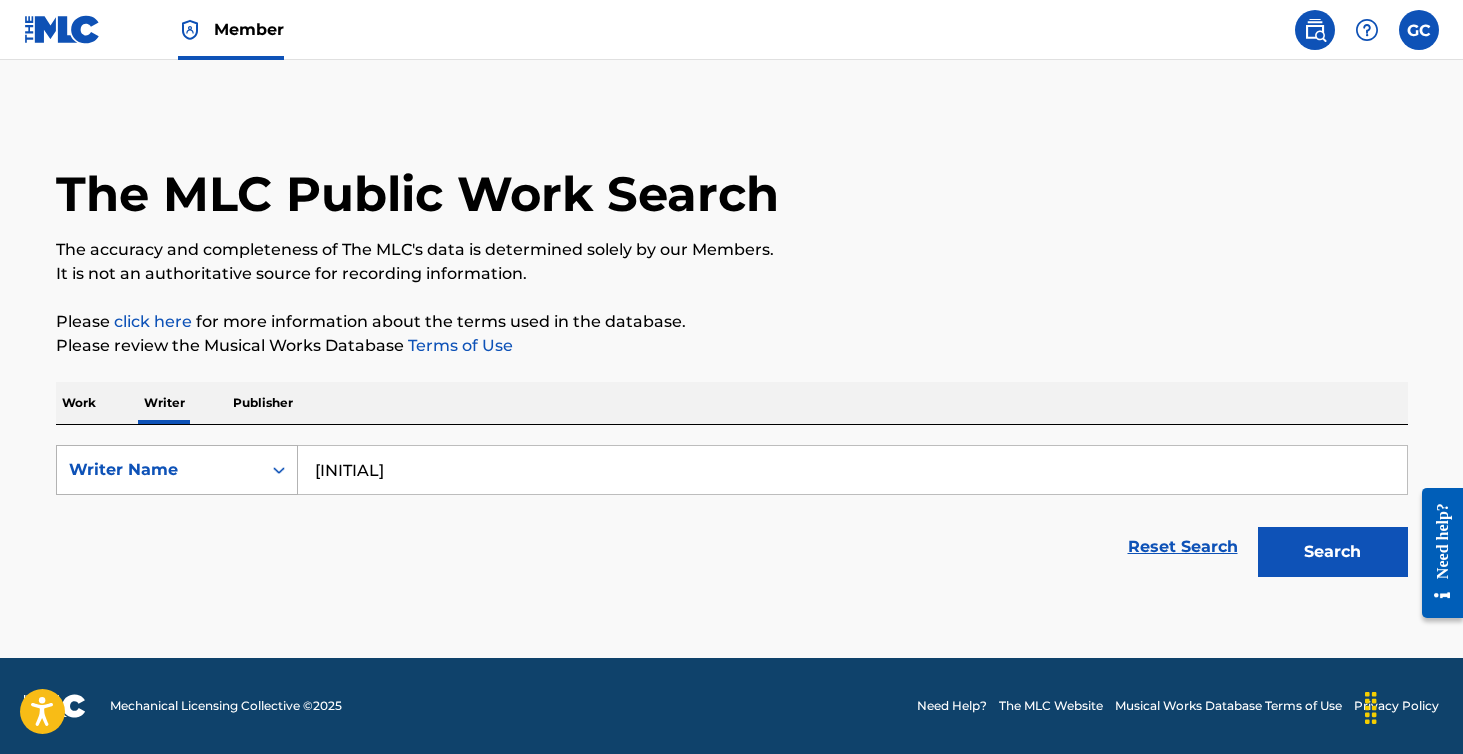 drag, startPoint x: 418, startPoint y: 483, endPoint x: 206, endPoint y: 482, distance: 212.00237 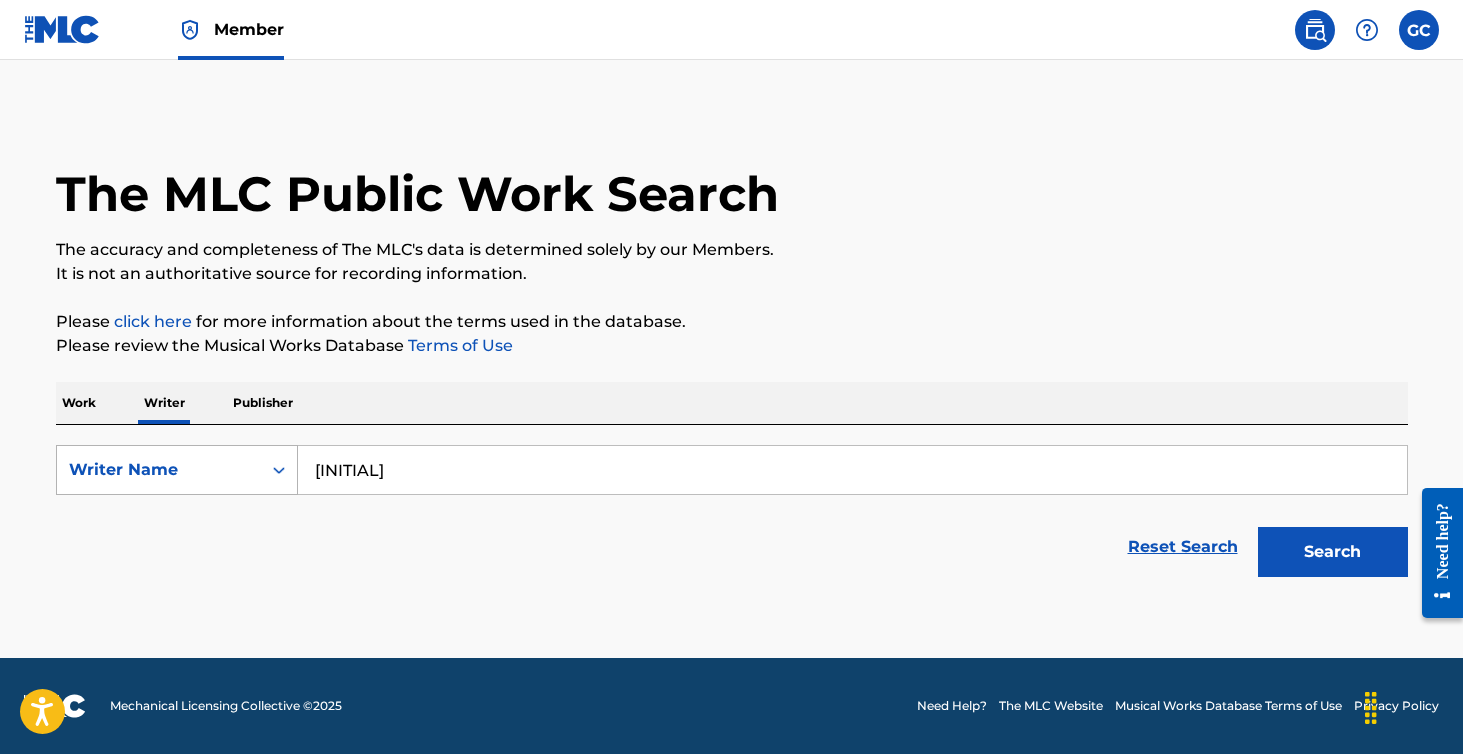 type on "g" 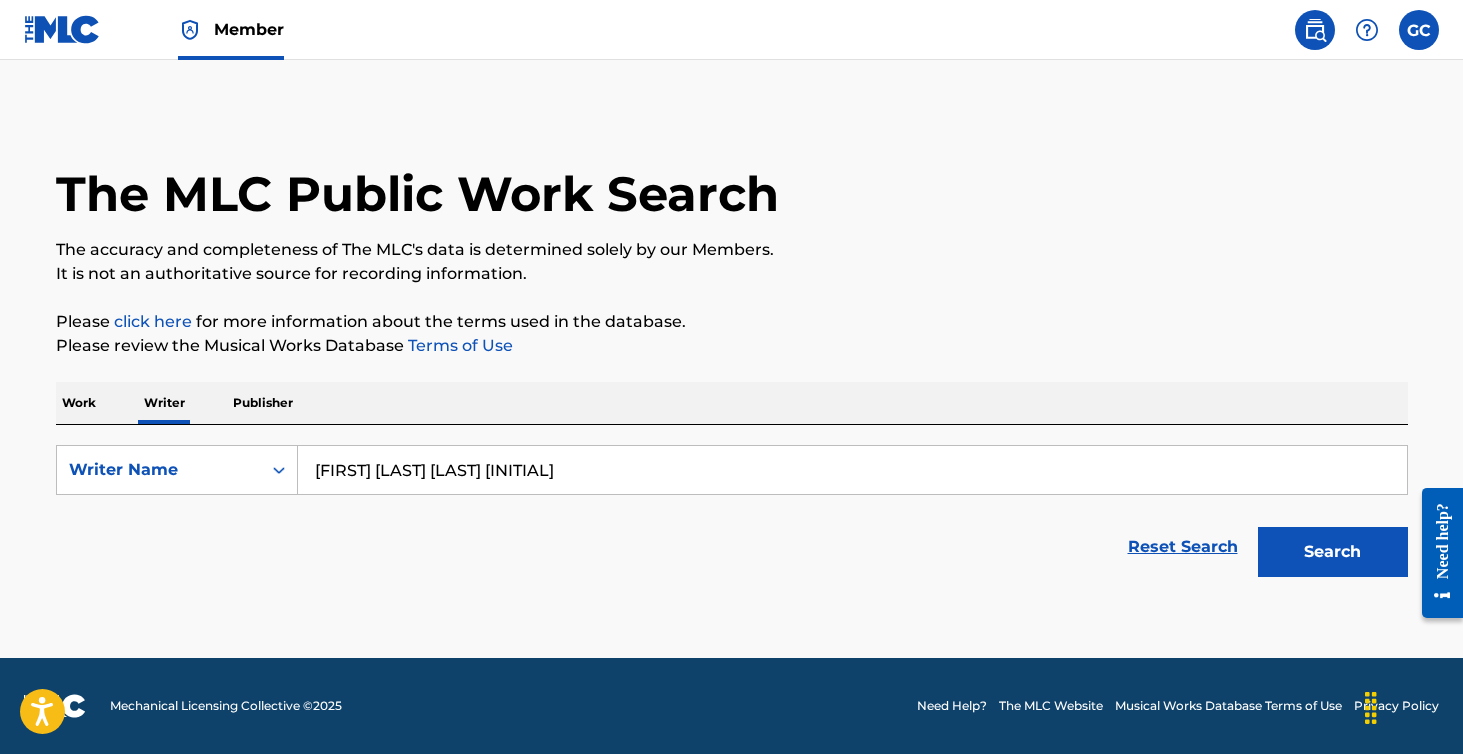 type on "[FIRST] [LAST] [LAST] [INITIAL]" 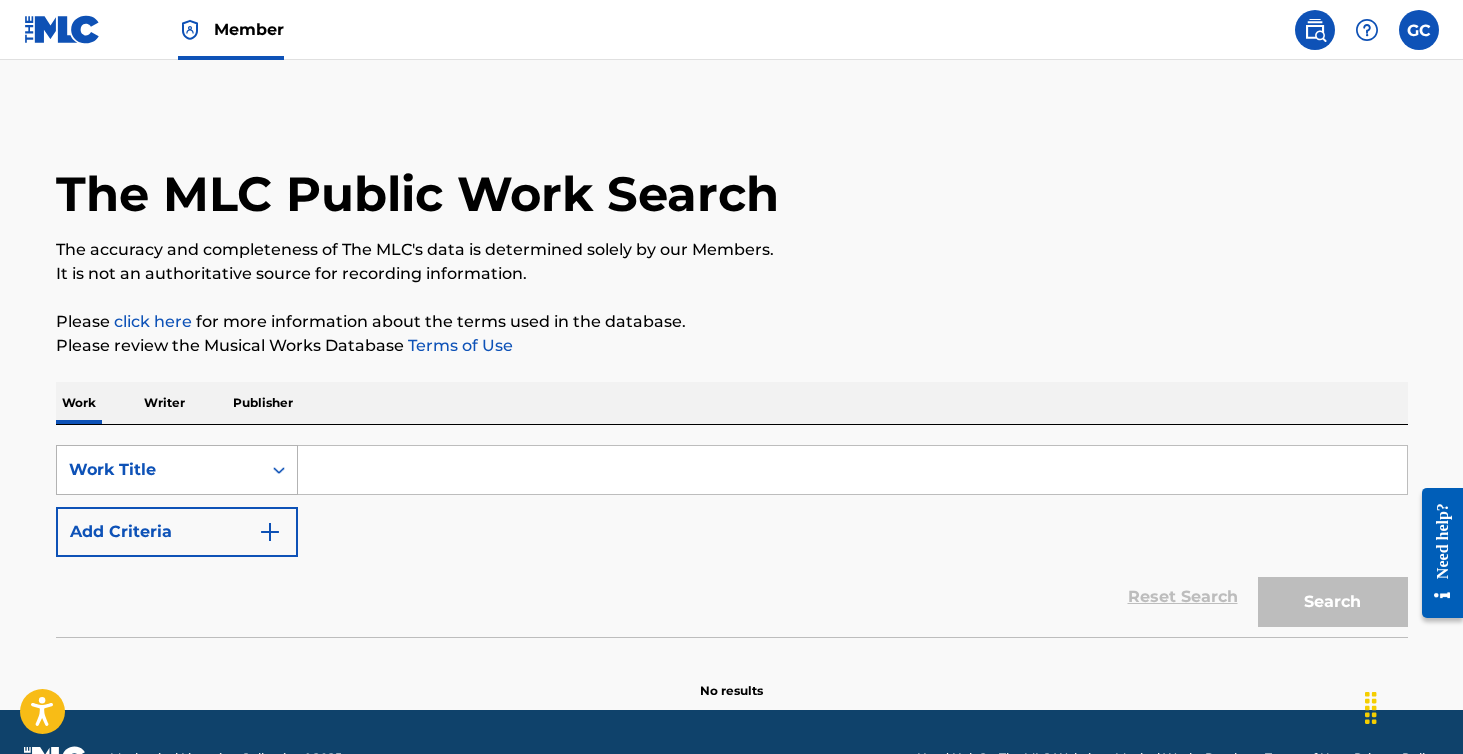 scroll, scrollTop: 34, scrollLeft: 0, axis: vertical 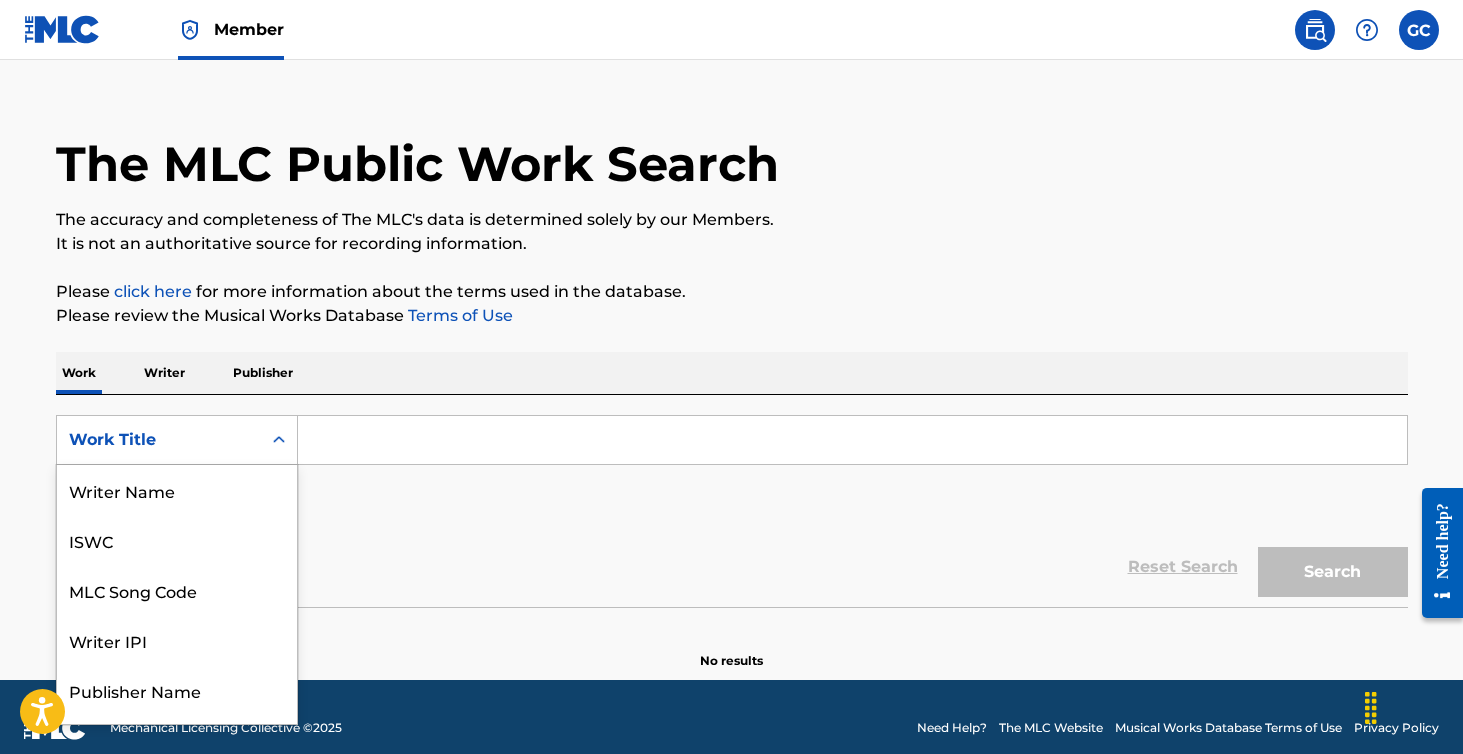 click on "Work Title selected, 8 of 8. 8 results available. Use Up and Down to choose options, press Enter to select the currently focused option, press Escape to exit the menu, press Tab to select the option and exit the menu. Work Title Writer Name ISWC MLC Song Code Writer IPI Publisher Name Publisher IPI MLC Publisher Number Work Title" at bounding box center (177, 440) 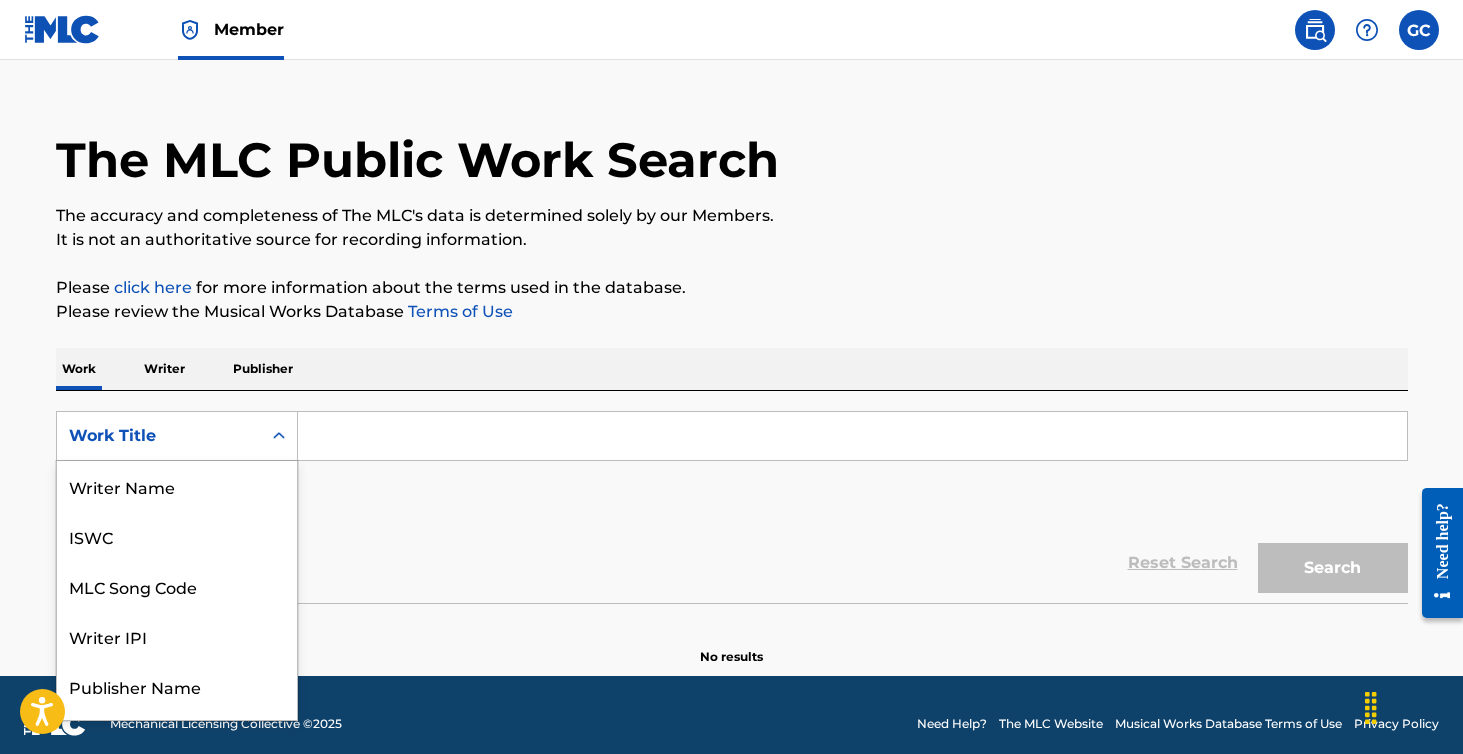 scroll, scrollTop: 100, scrollLeft: 0, axis: vertical 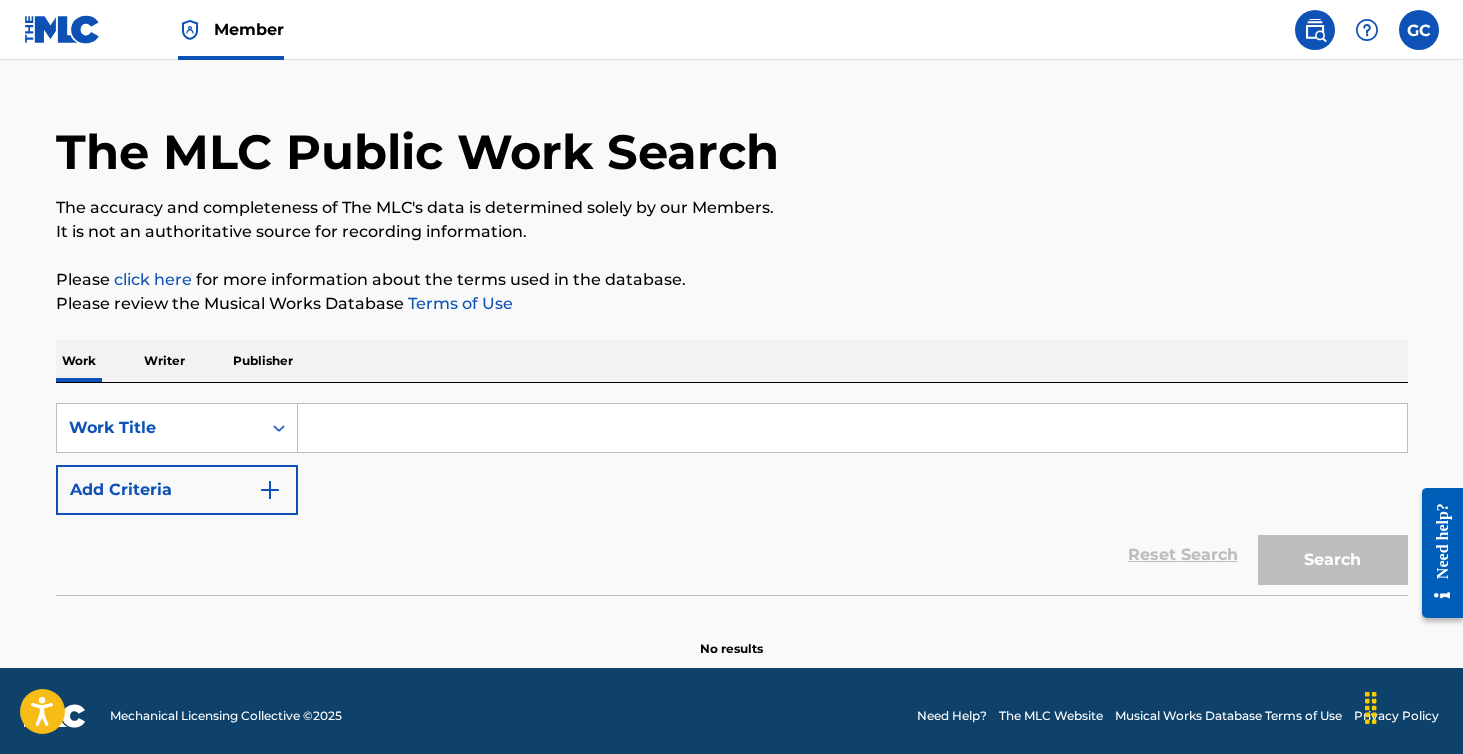 click on "The MLC Public Work Search The accuracy and completeness of The MLC's data is determined solely by our Members. It is not an authoritative source for recording information. Please   click here   for more information about the terms used in the database. Please review the Musical Works Database   Terms of Use Work Writer Publisher SearchWithCriteriaacbc3518-6ecd-4cab-a272-01a343f8e246 Work Title Add Criteria Reset Search Search No results" at bounding box center (732, 363) 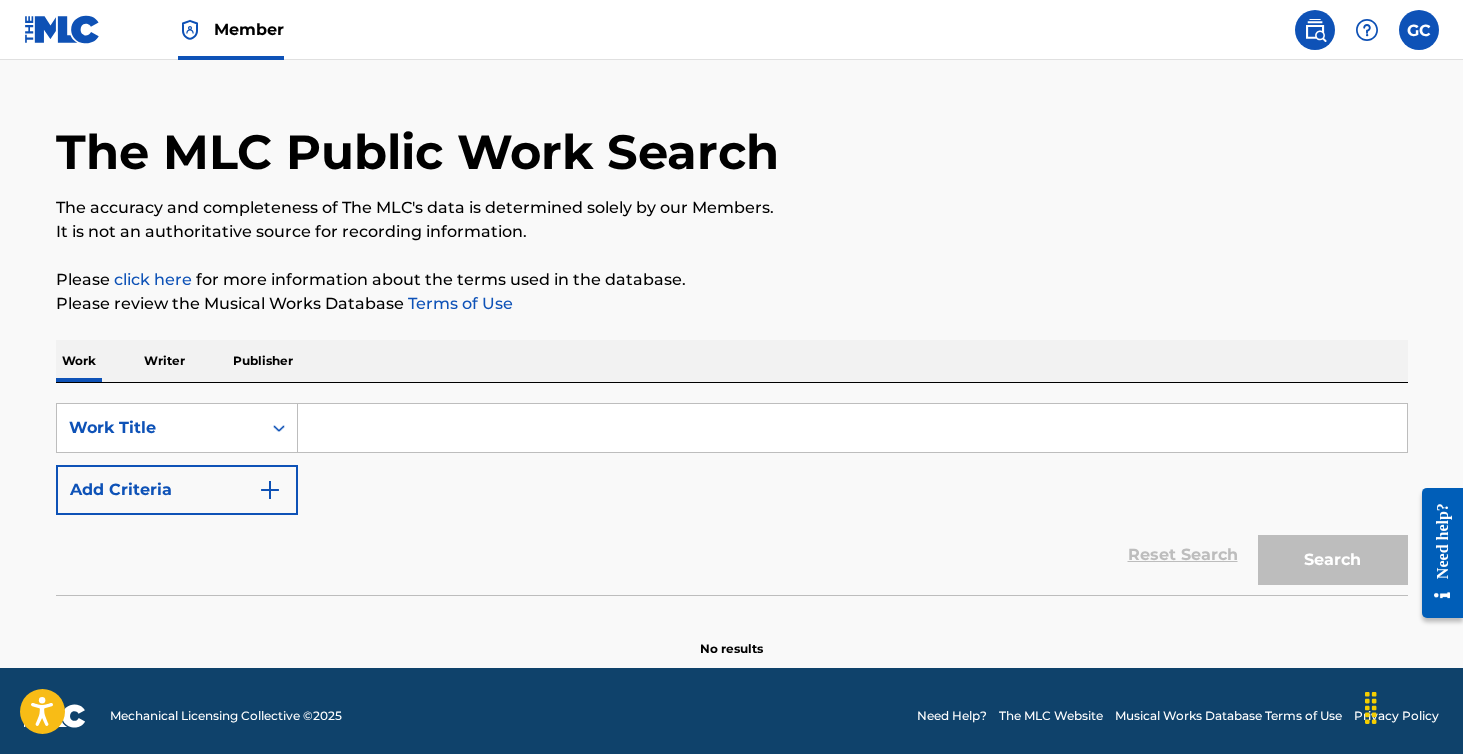 click at bounding box center (1419, 30) 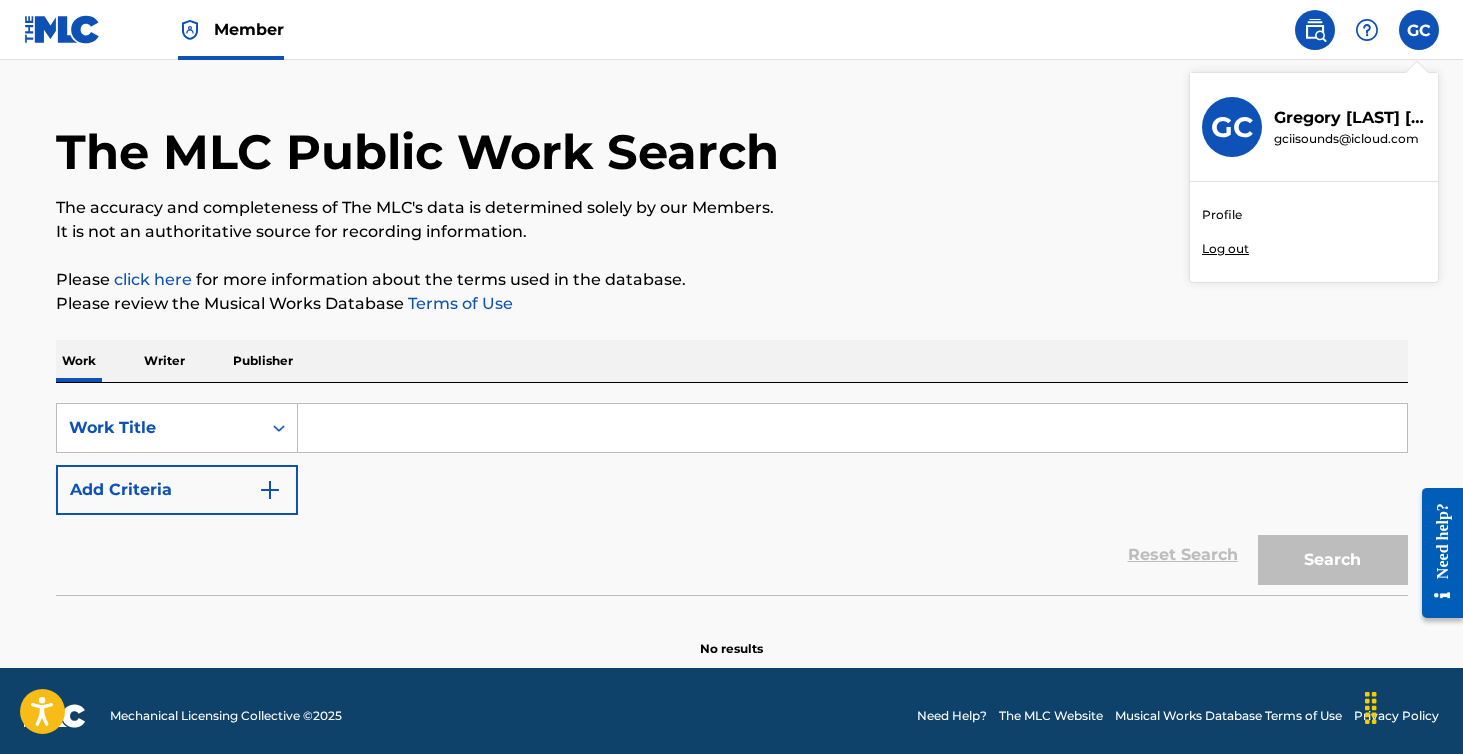 click on "Profile" at bounding box center [1222, 215] 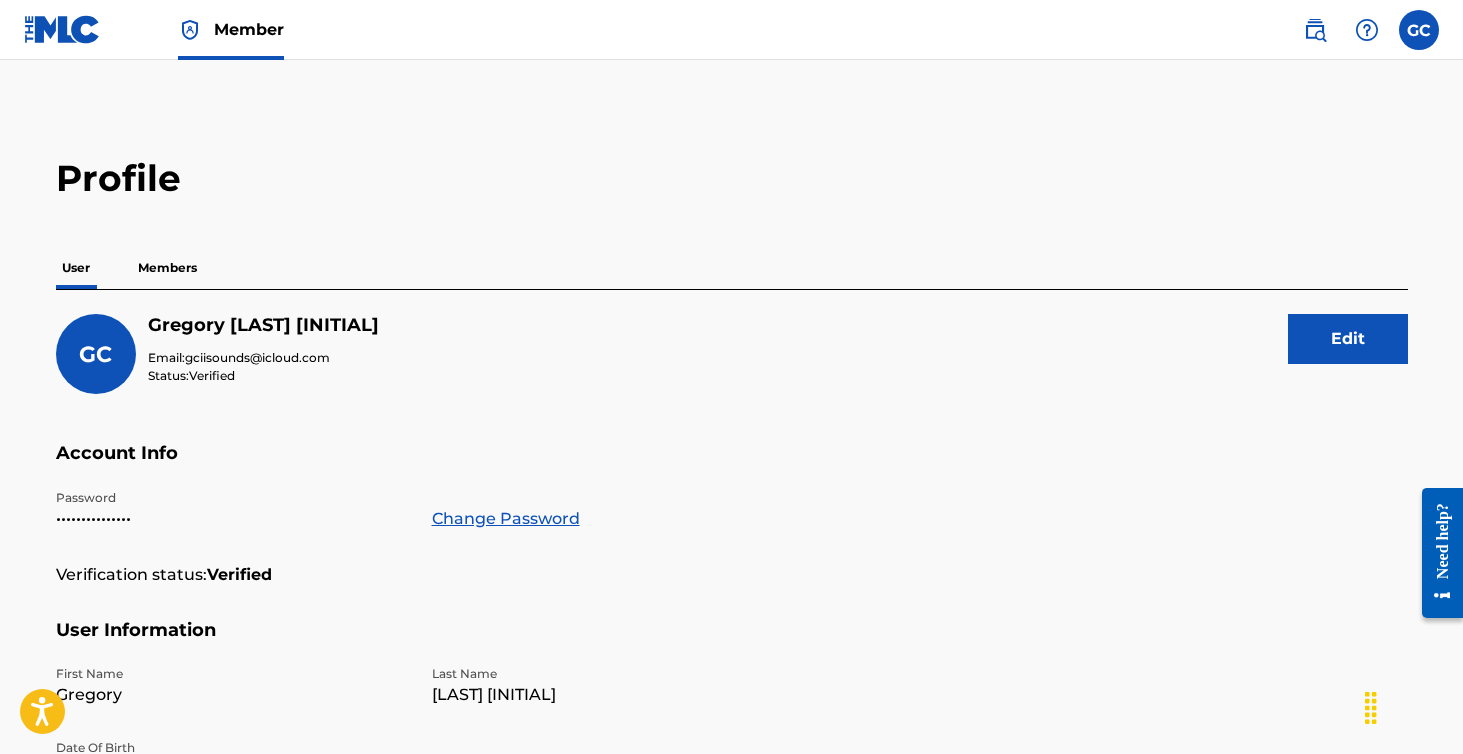 scroll, scrollTop: 0, scrollLeft: 0, axis: both 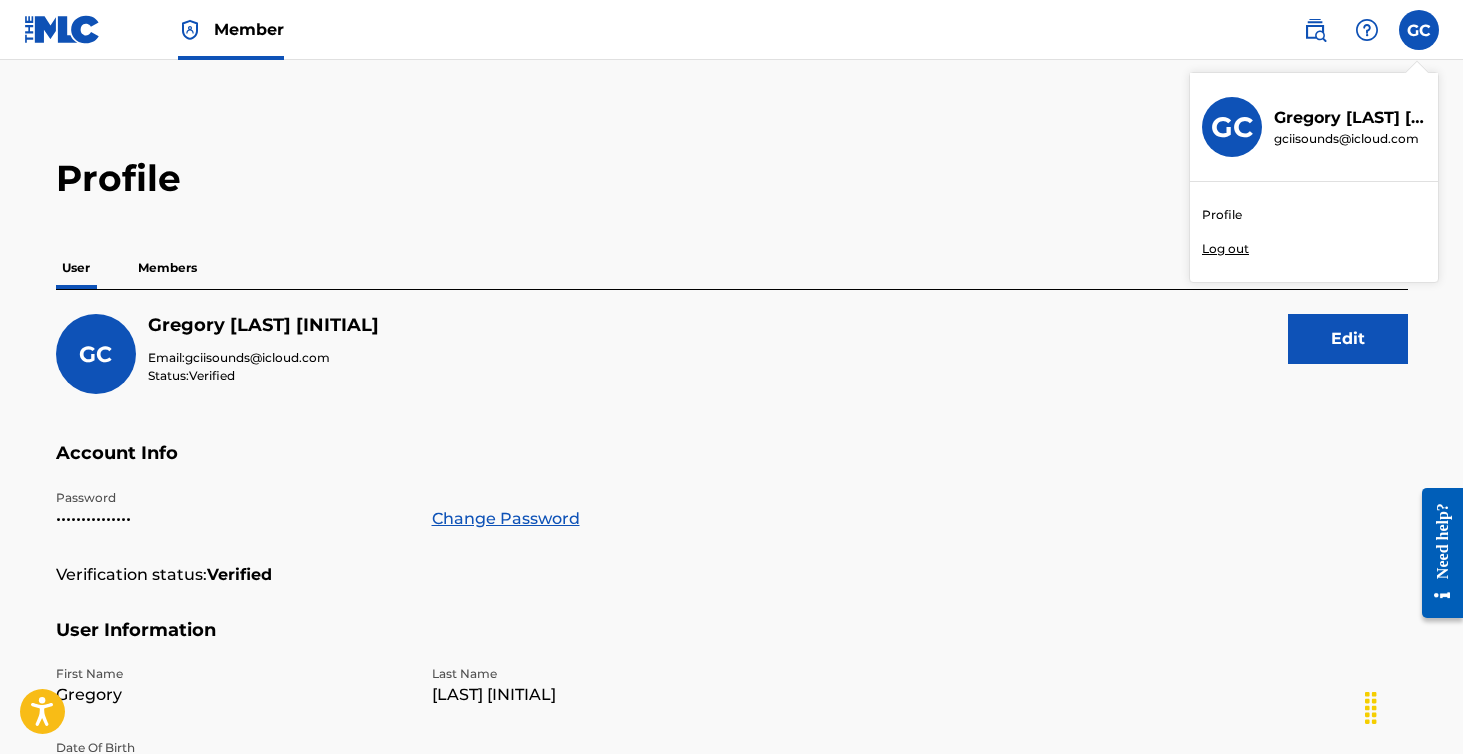 click on "Profile User Members GC [FIRST] [LAST] [INITIAL] Email:  [EMAIL] Status:  Verified Edit Account Info Password ••••••••••••••• Change Password Verification status:   Verified User Information First Name [FIRST] Last Name [LAST] [INITIAL] Date Of Birth [DATE] Address Street Address [NUMBER] [STREET] Unit Number City / Town [CITY] State / Province [STATE] Country United States ZIP / Postal Code [POSTAL CODE] Contact Information Phone Number [PHONE] Email Address [EMAIL]" at bounding box center (732, 679) 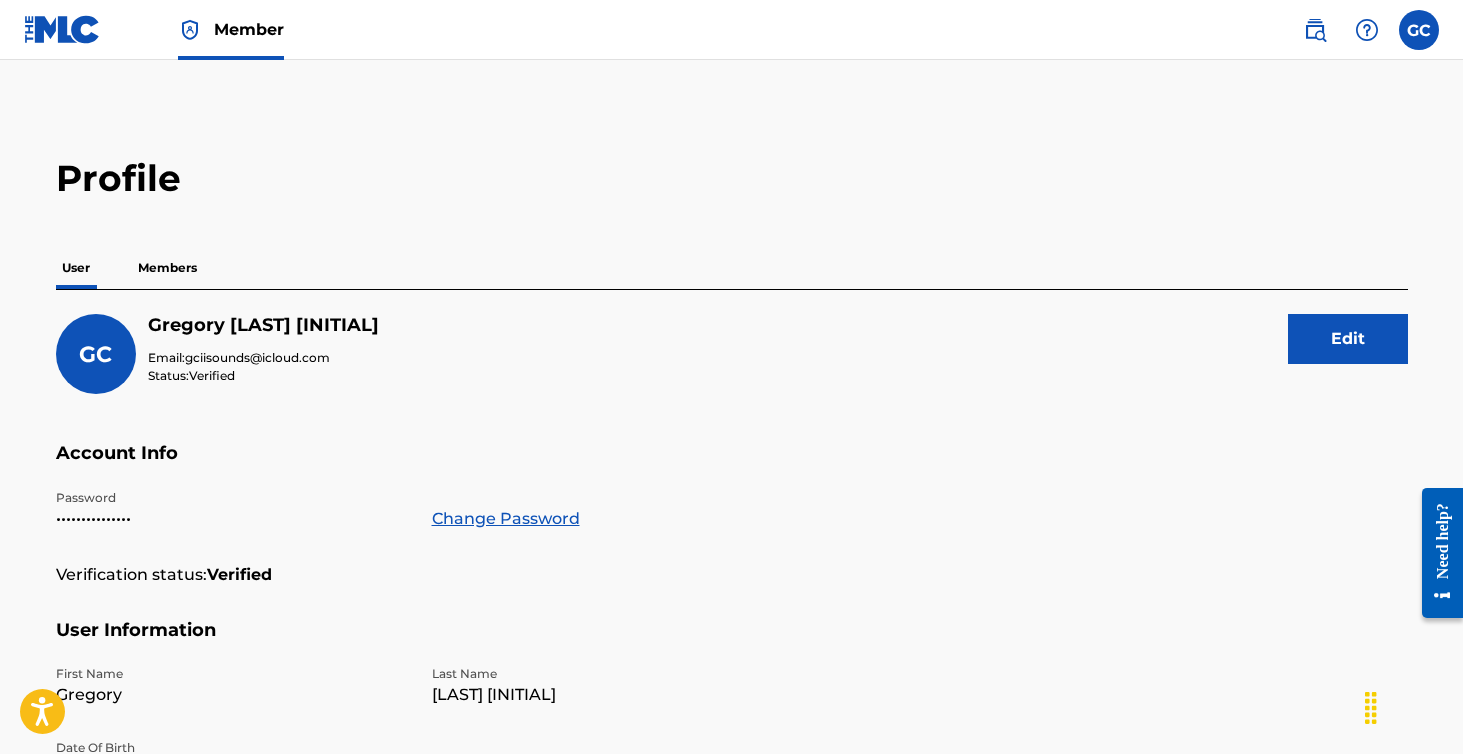 click on "Members" at bounding box center [167, 268] 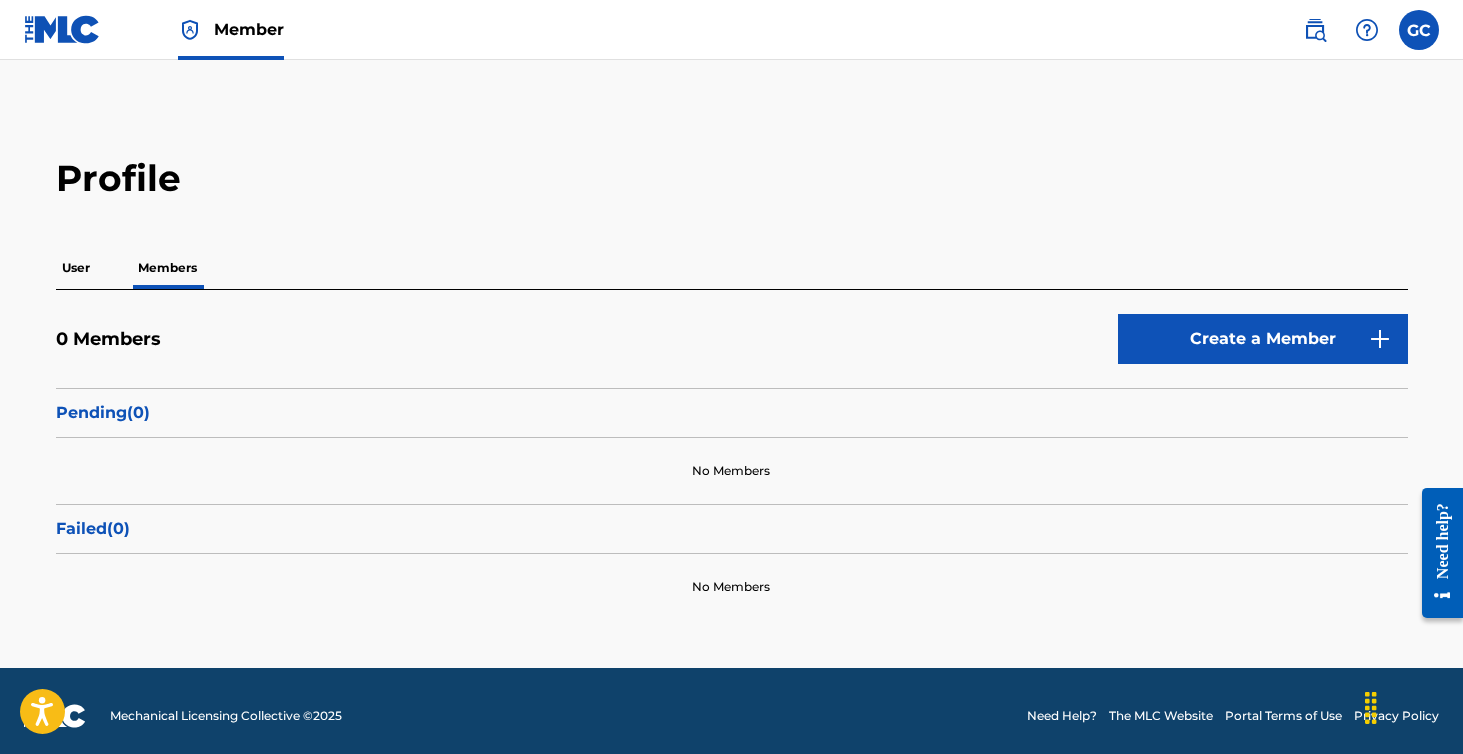 click on "User" at bounding box center [76, 268] 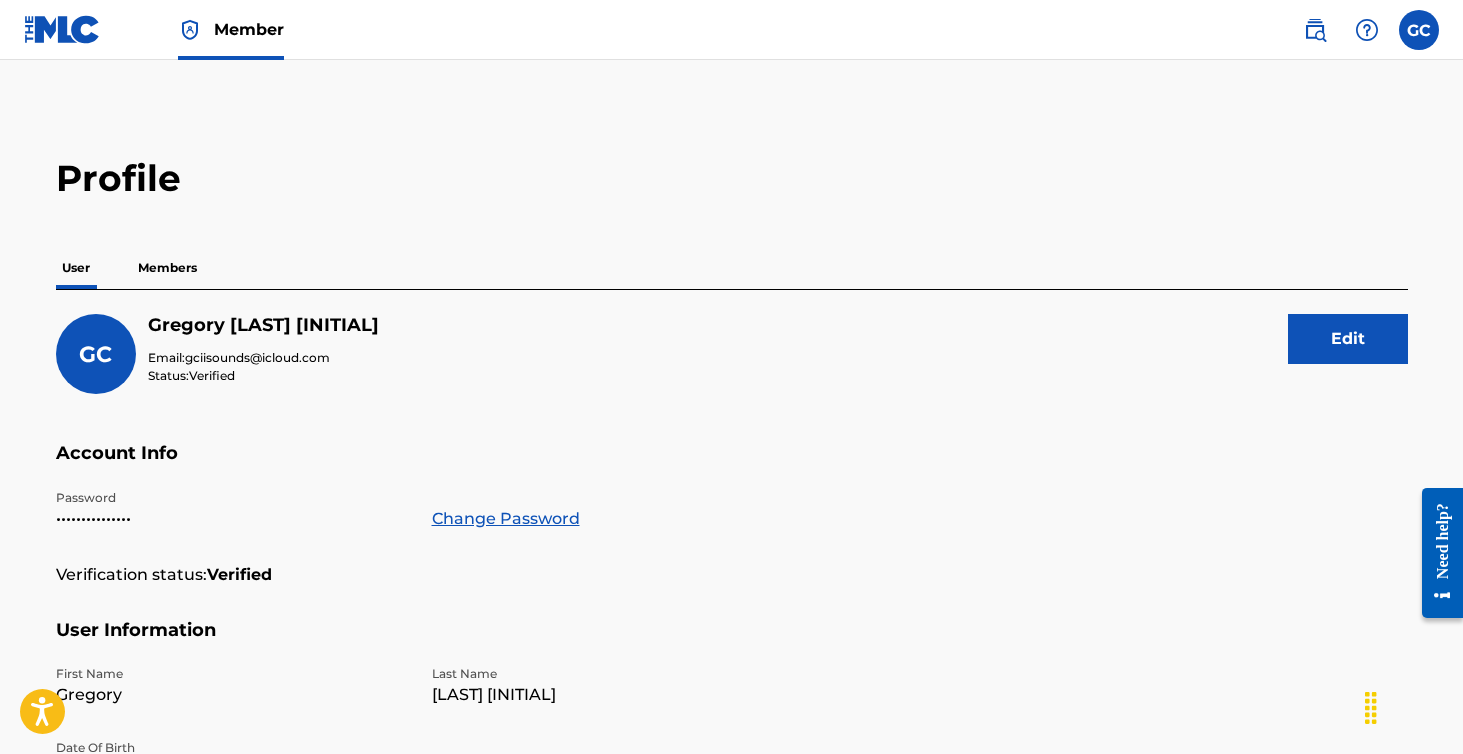 scroll, scrollTop: 0, scrollLeft: 0, axis: both 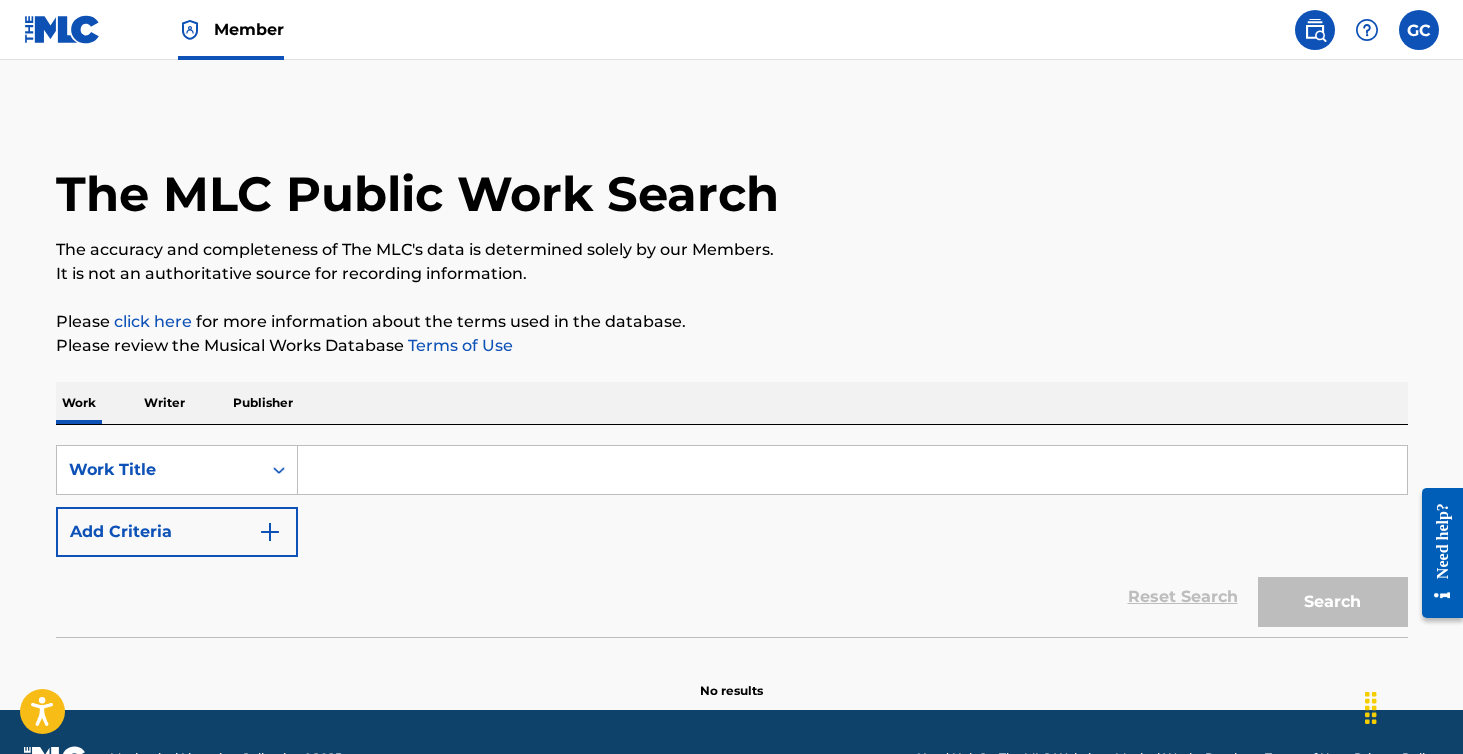click at bounding box center (62, 29) 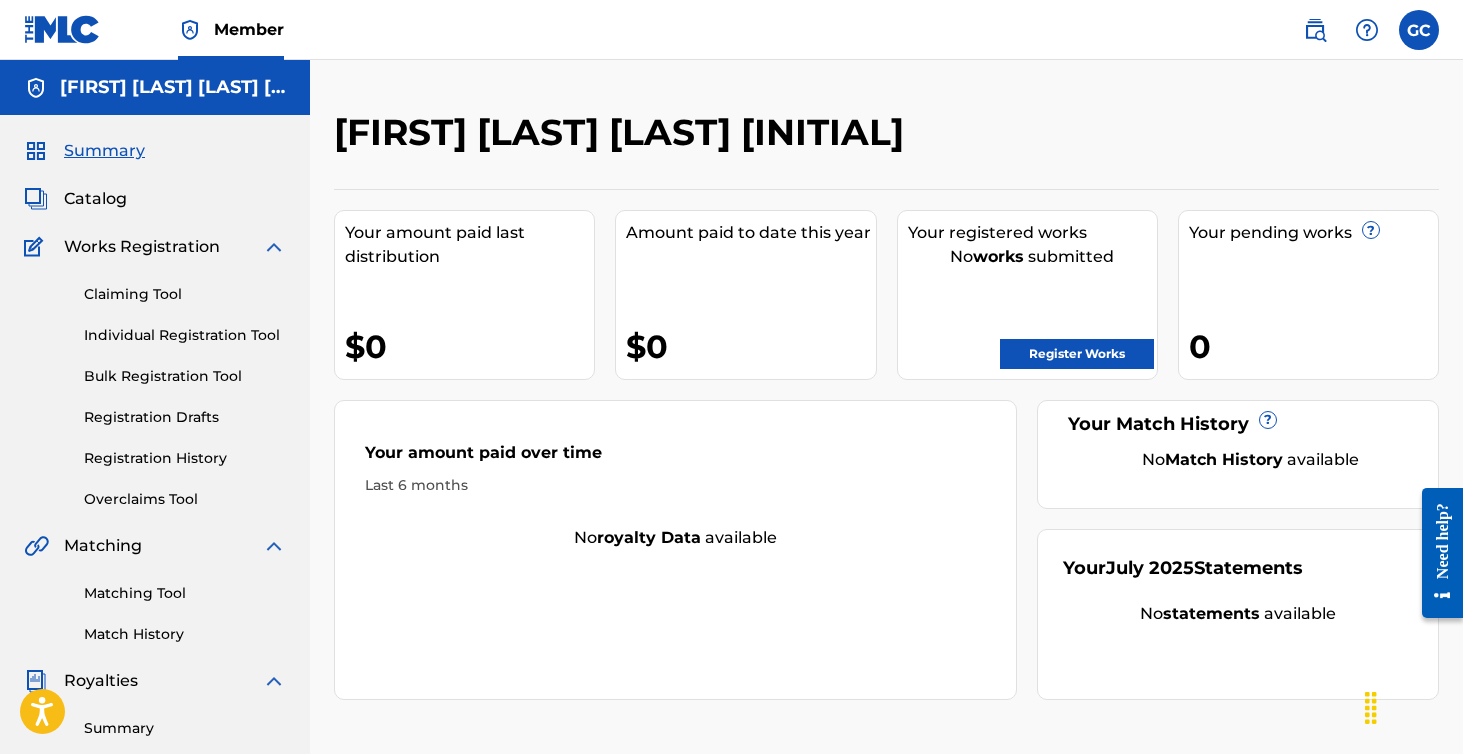scroll, scrollTop: 0, scrollLeft: 0, axis: both 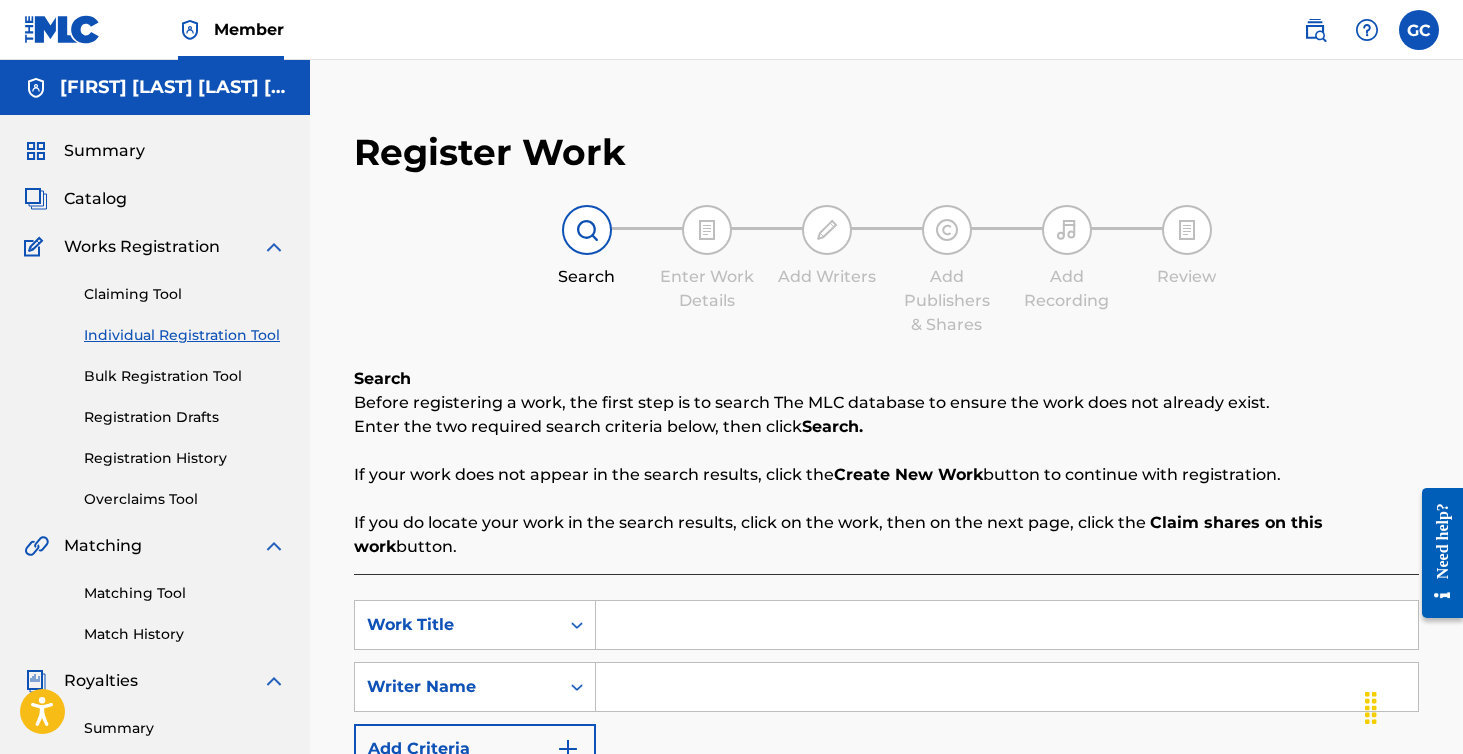 click at bounding box center (1007, 625) 